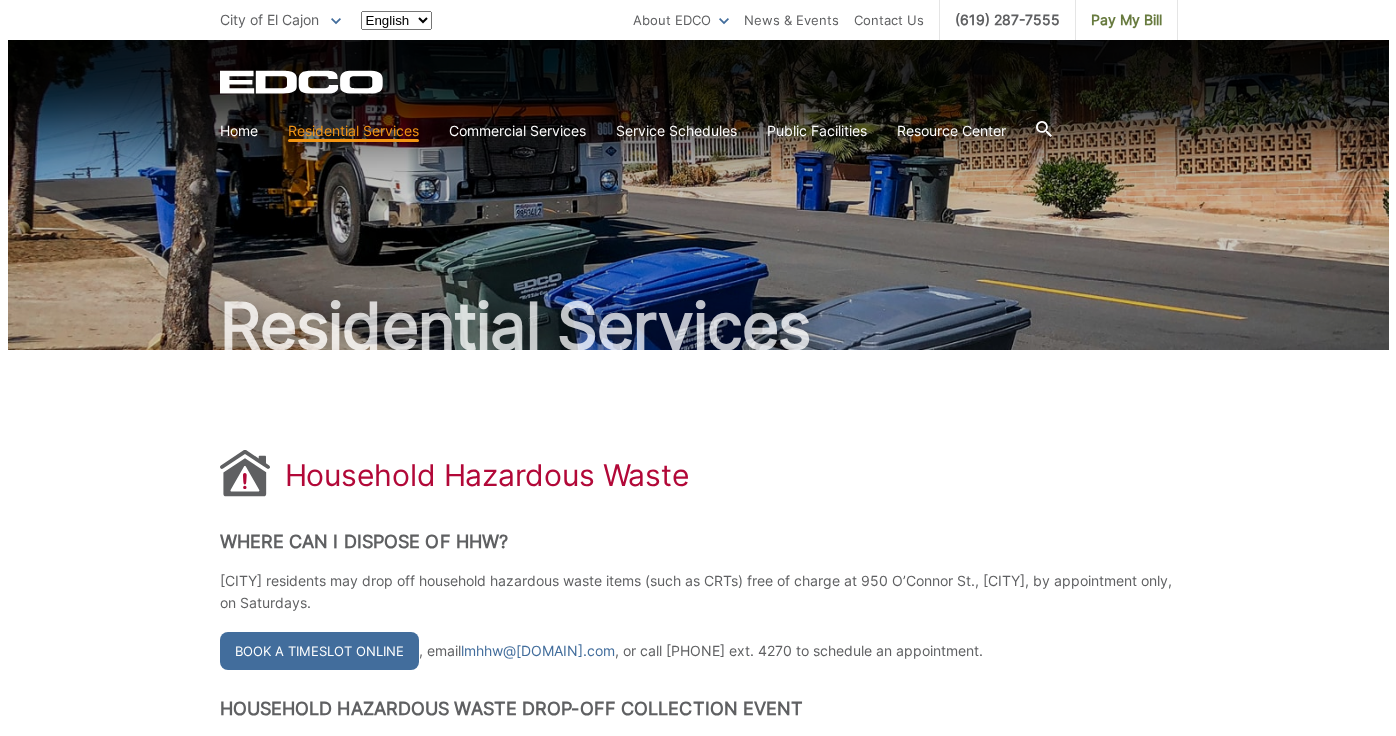 scroll, scrollTop: 290, scrollLeft: 0, axis: vertical 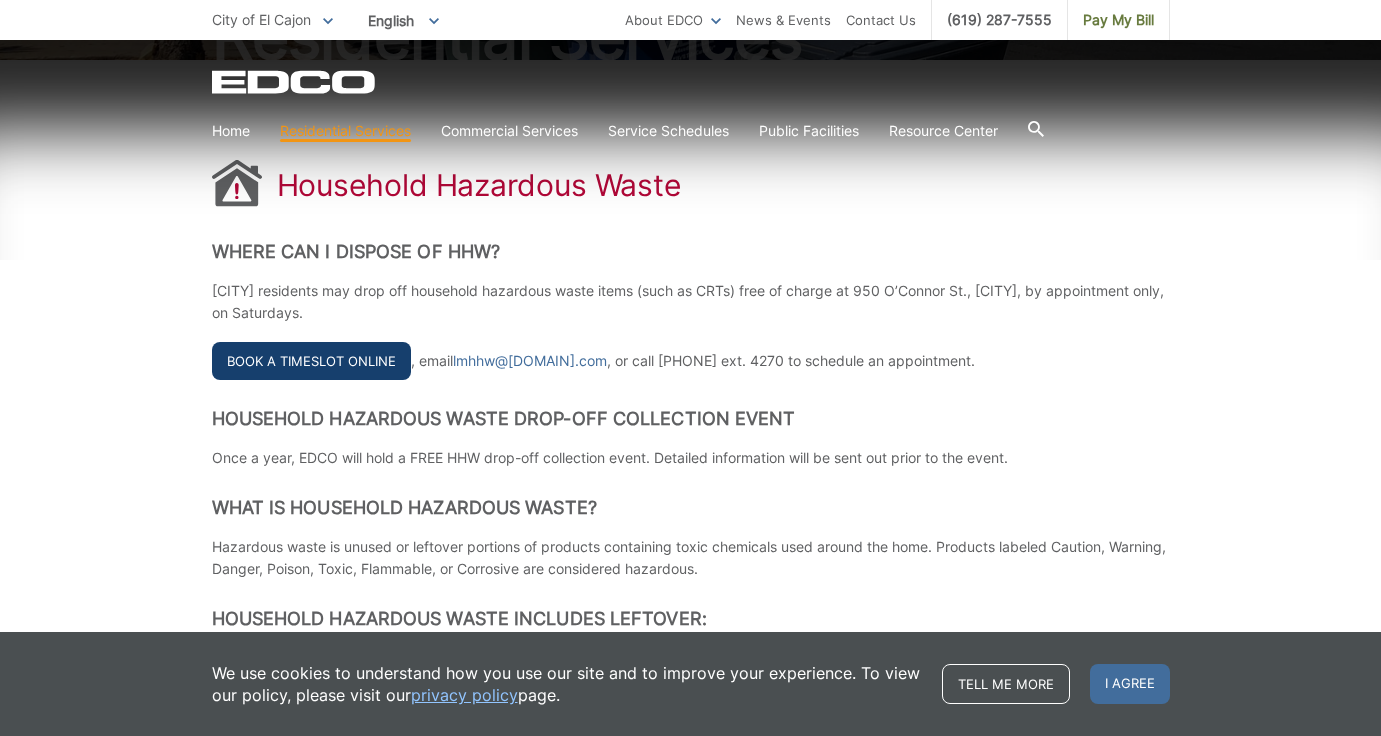 click on "Book a Timeslot Online" at bounding box center (311, 361) 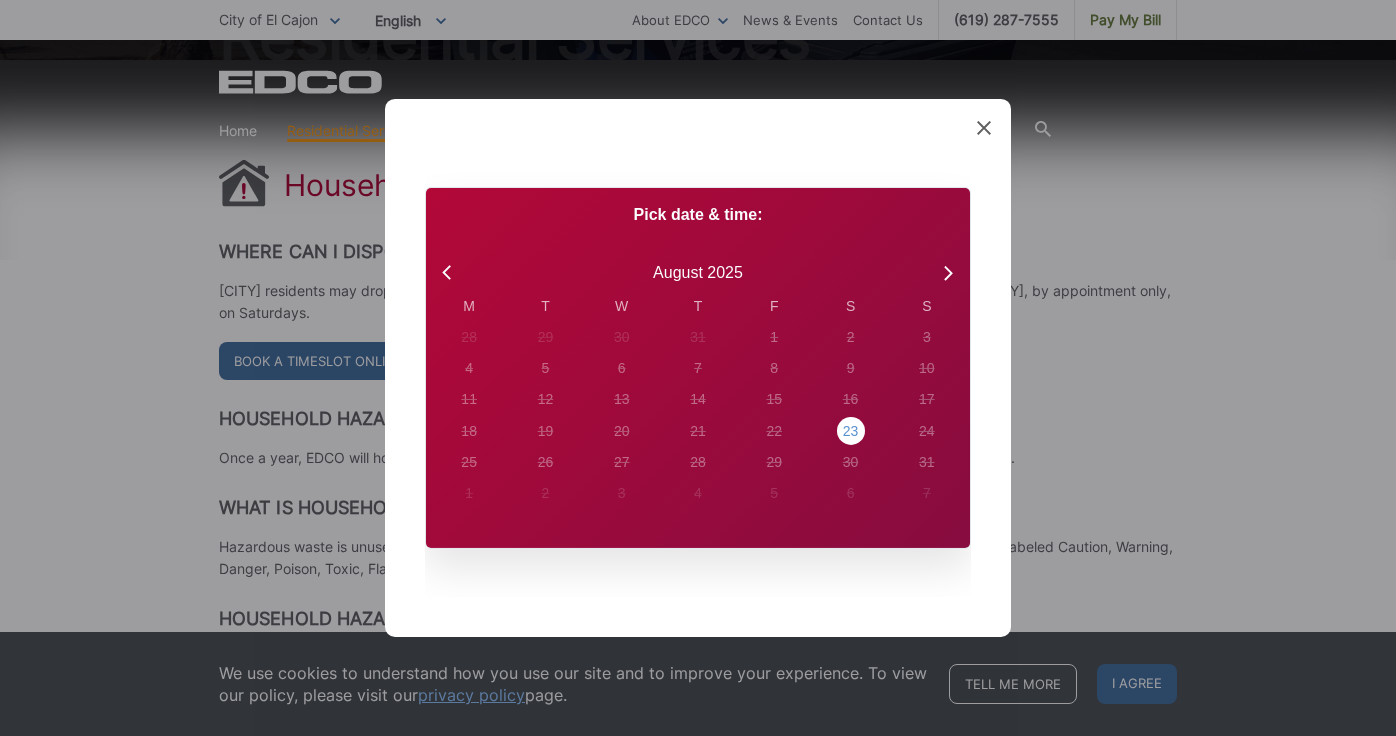 click on "23" at bounding box center [469, 337] 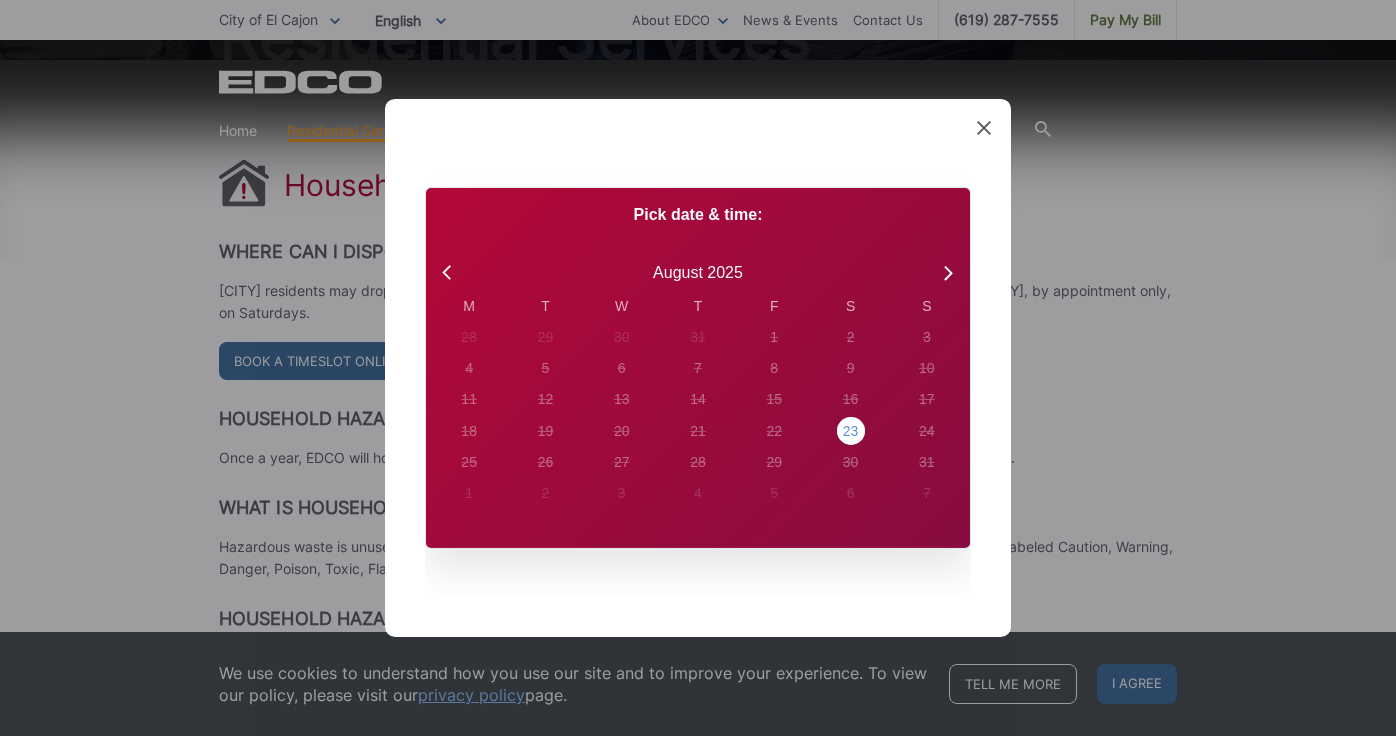 radio on "true" 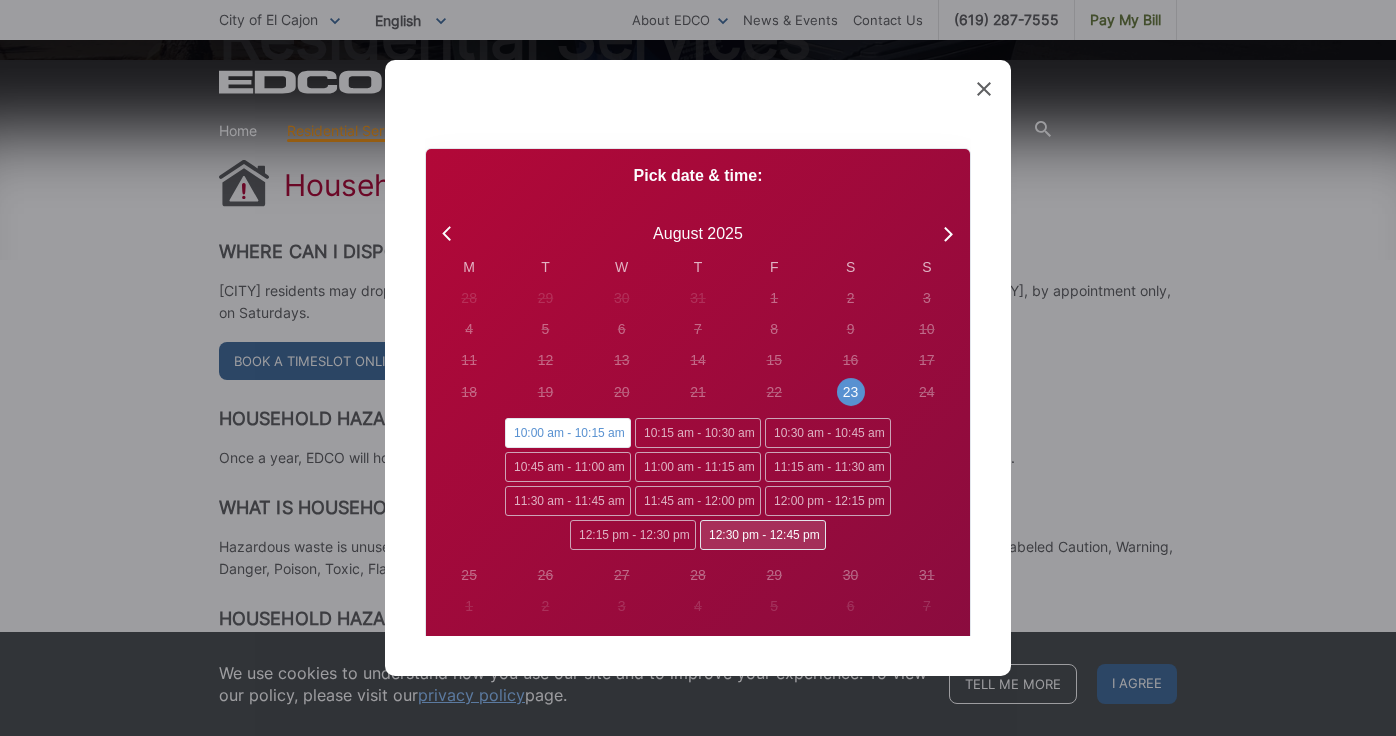 click on "12:30 pm - 12:45 pm" at bounding box center [763, 535] 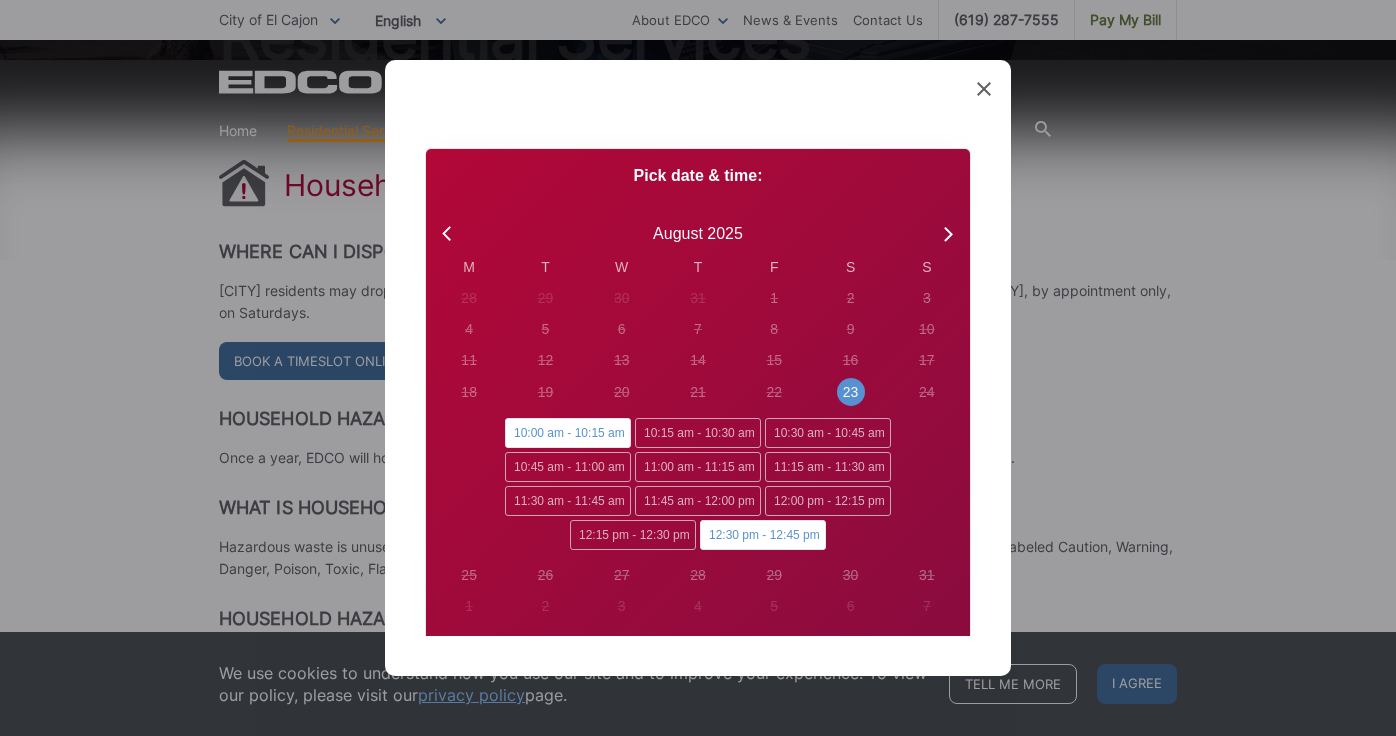 radio on "false" 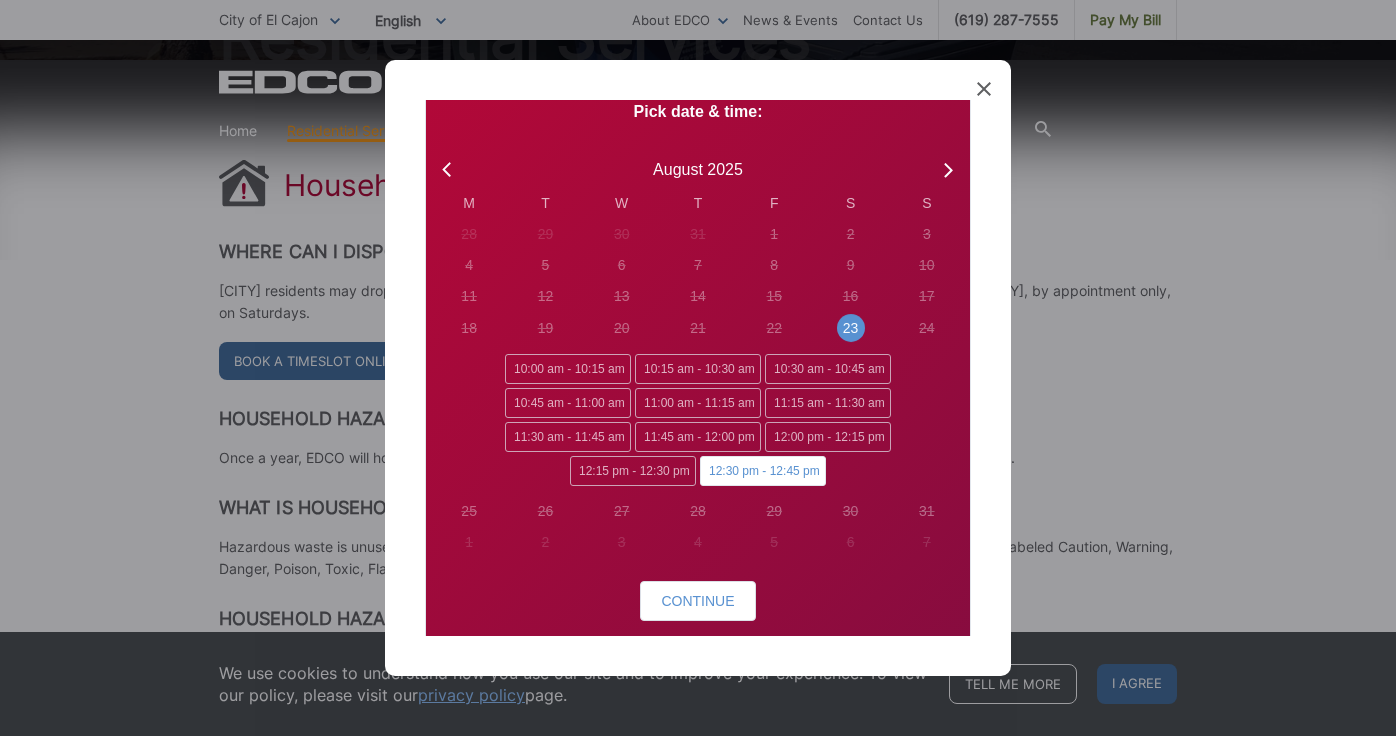 scroll, scrollTop: 138, scrollLeft: 0, axis: vertical 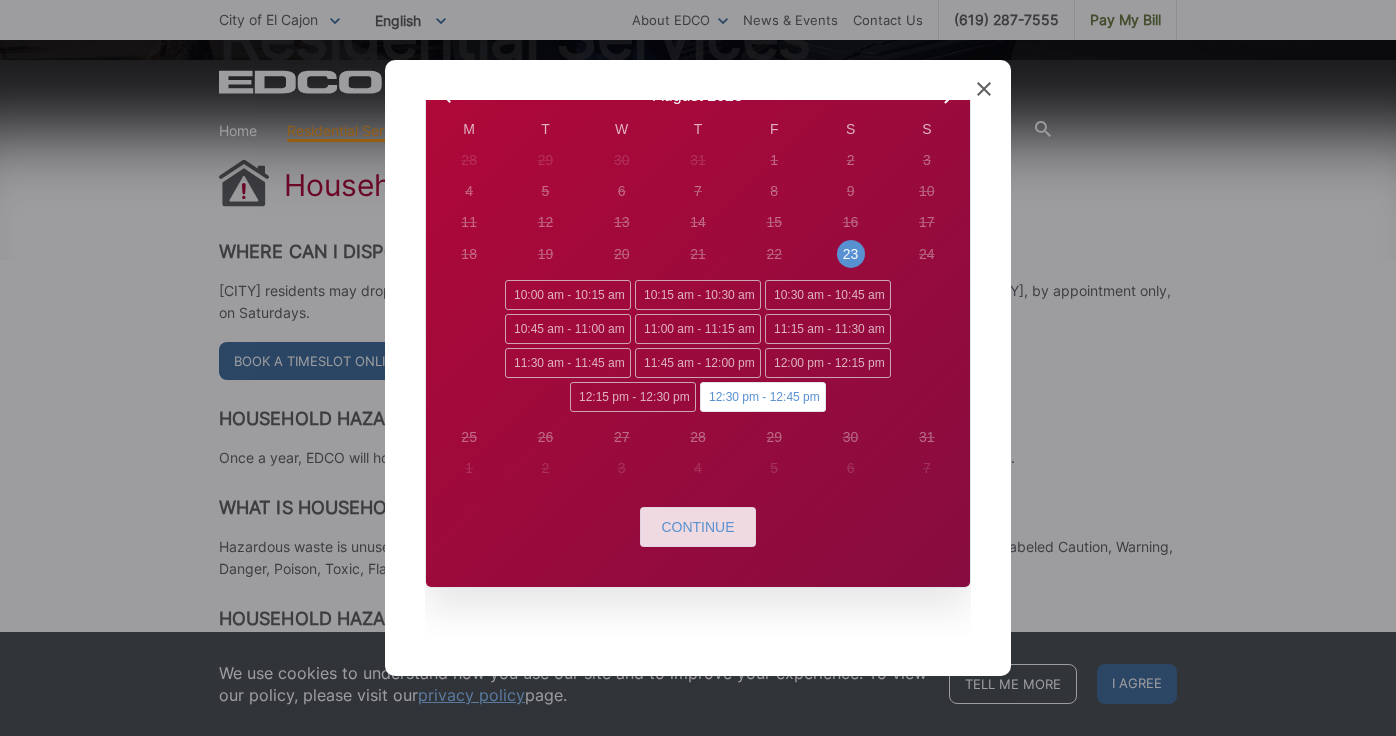 click on "Continue" at bounding box center (697, 527) 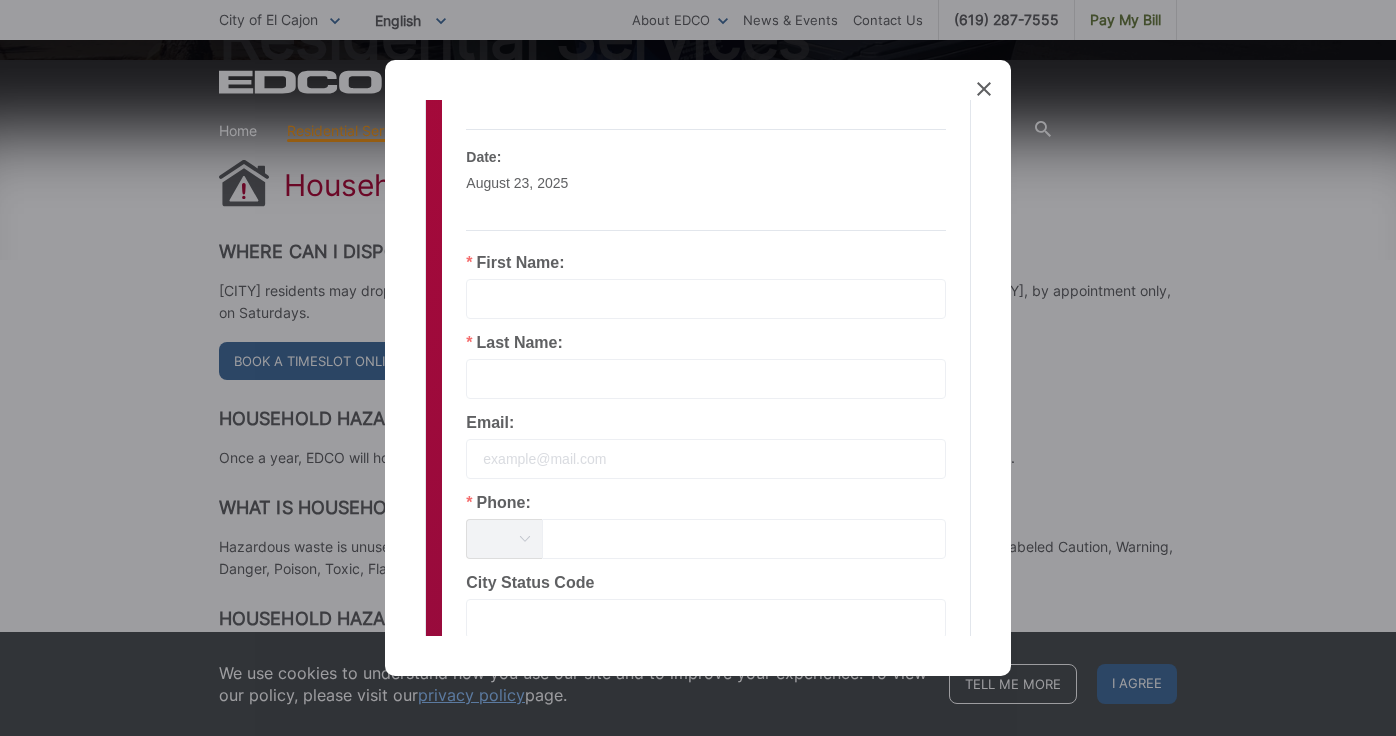 click at bounding box center (706, 299) 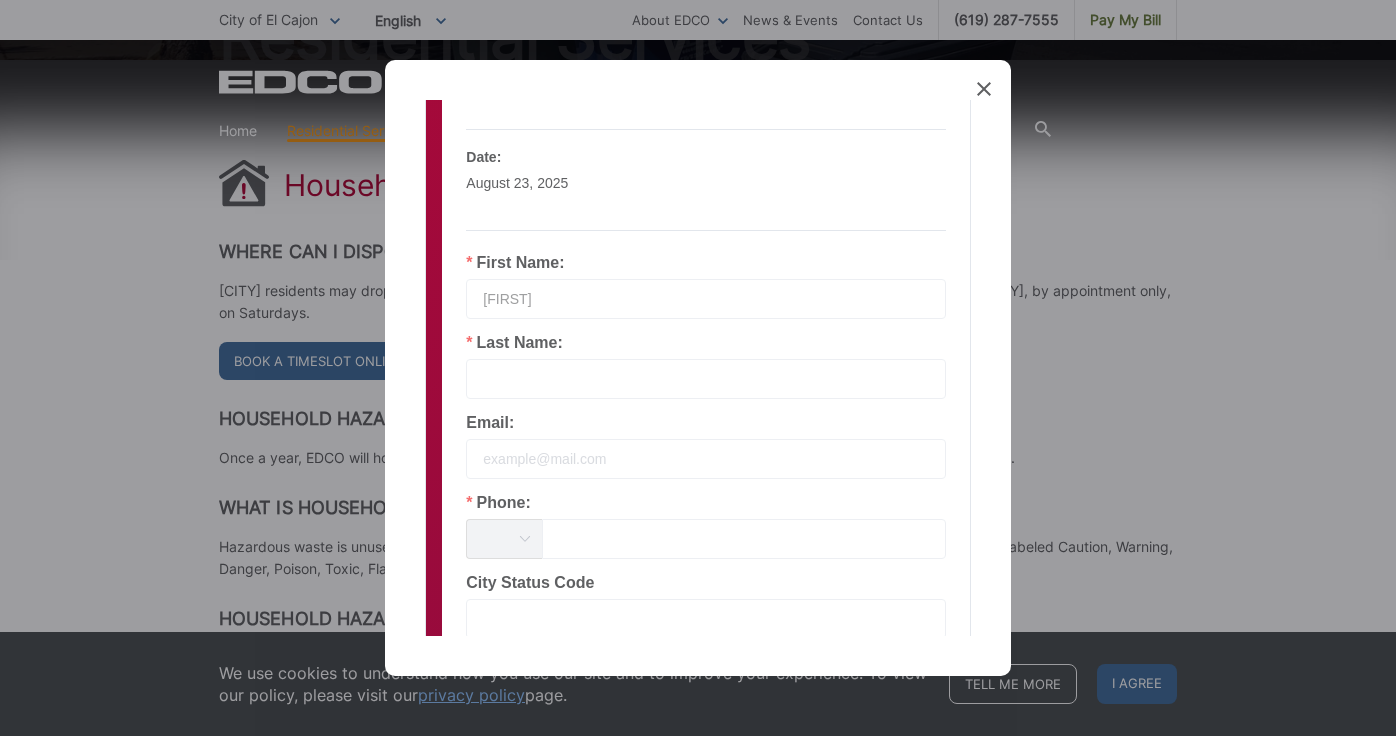 type on "[FIRST]" 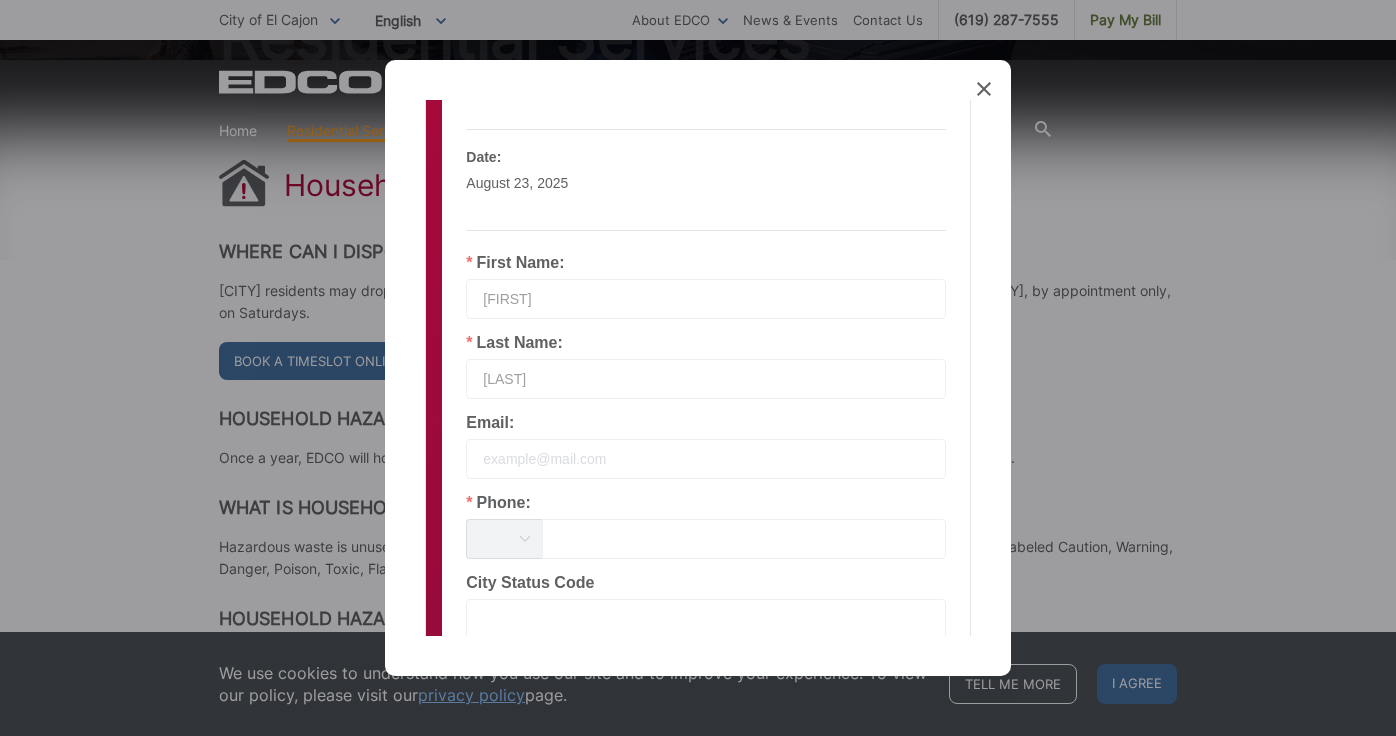 type on "[LAST]" 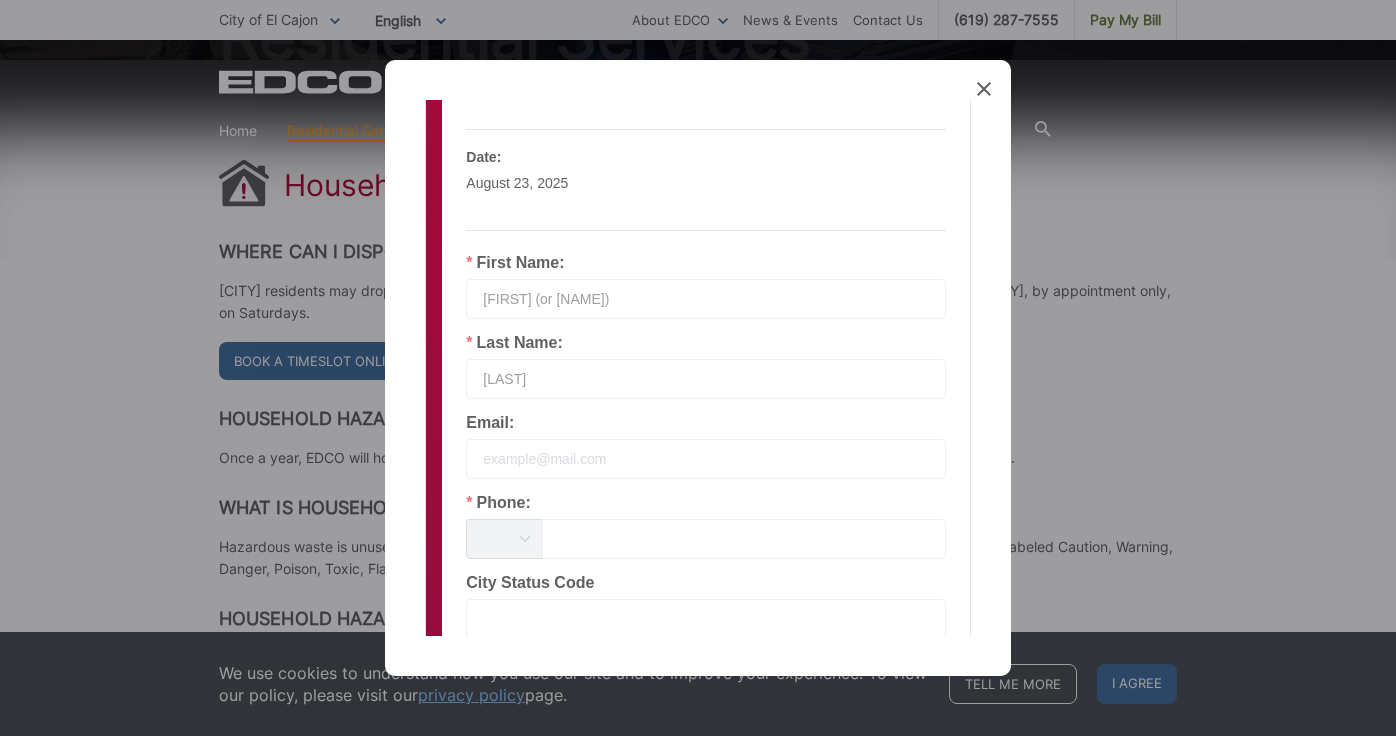 type on "[FIRST] (or [NAME])" 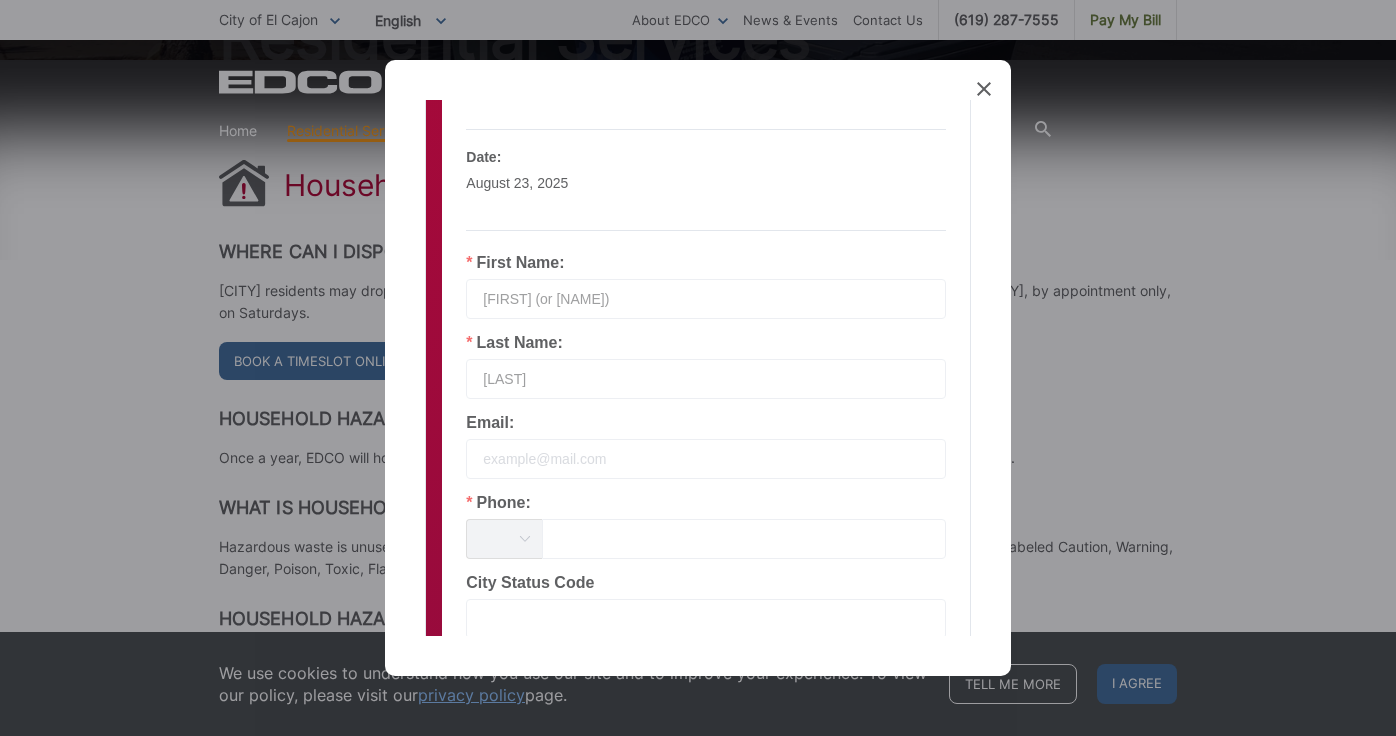 type on "2charlie.kai@example.com" 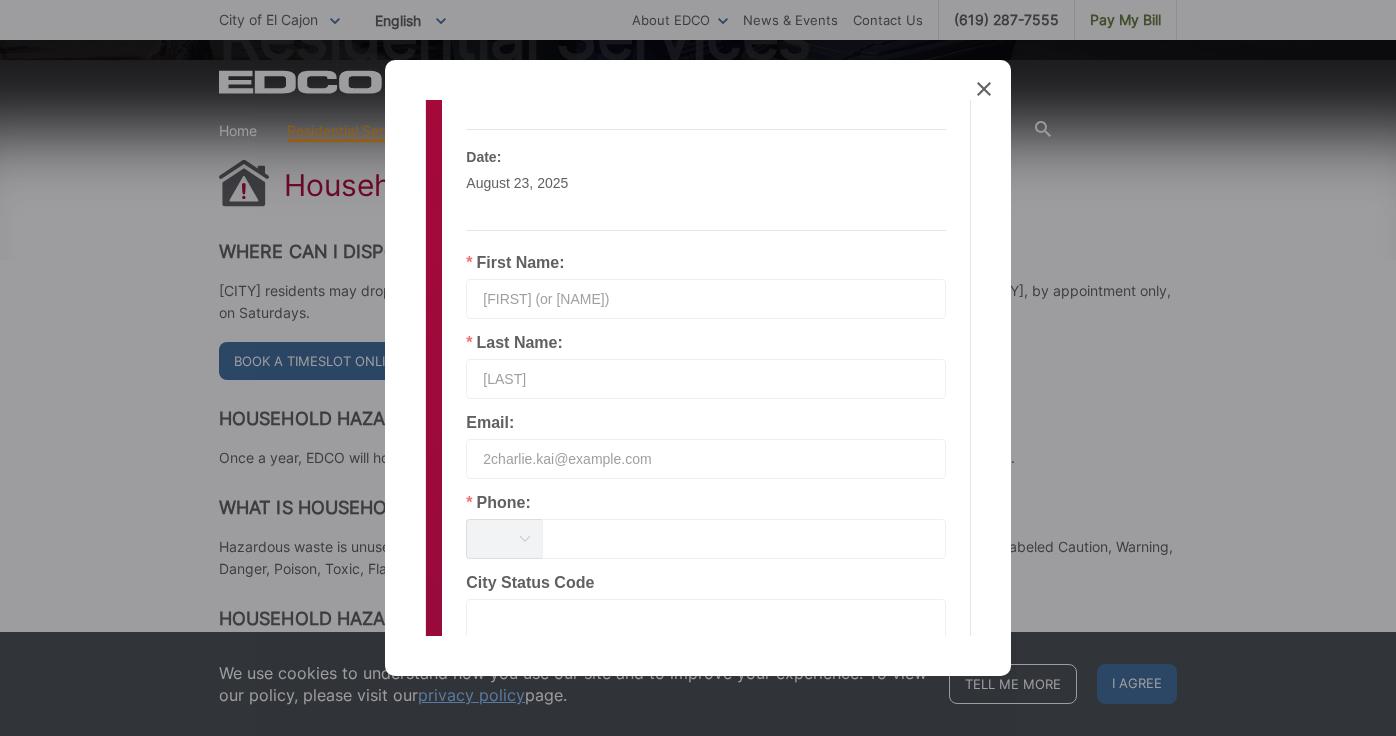 click at bounding box center (524, 539) 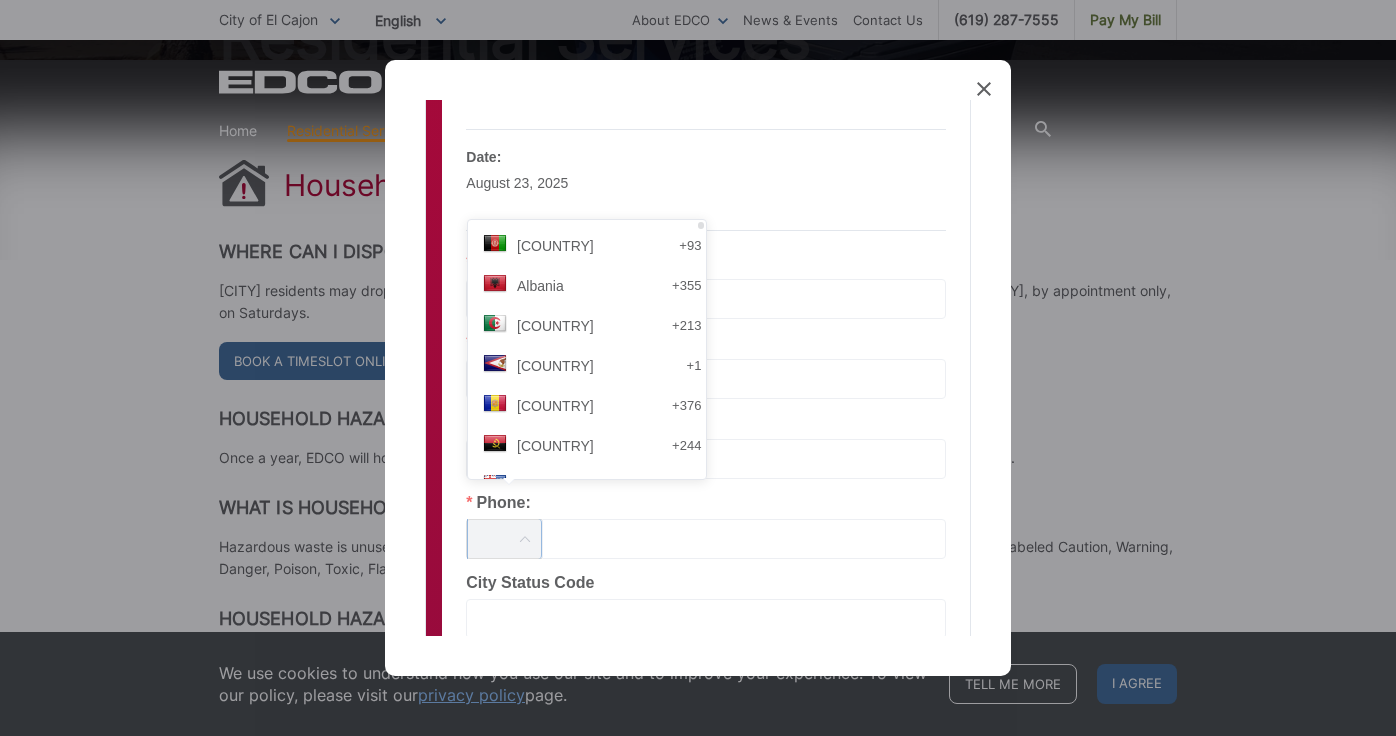 click at bounding box center [744, 539] 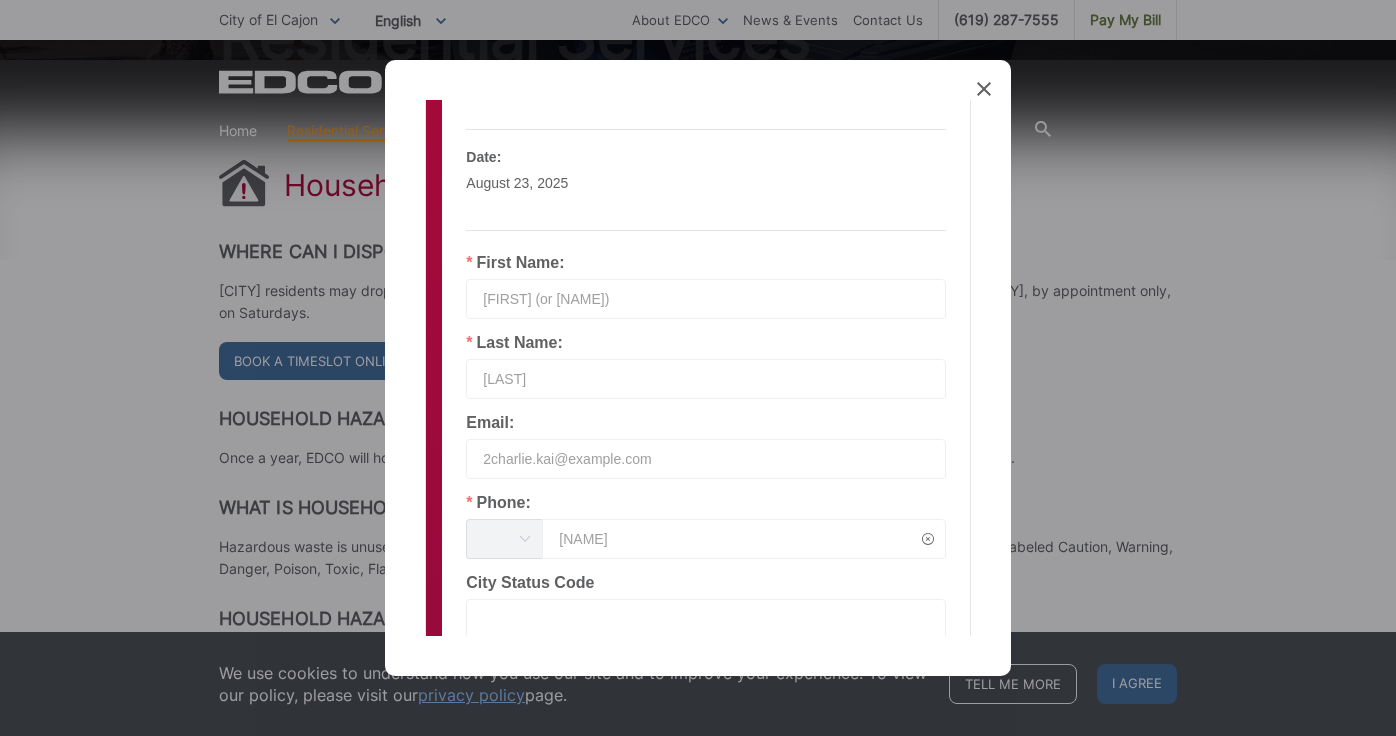 type on "u" 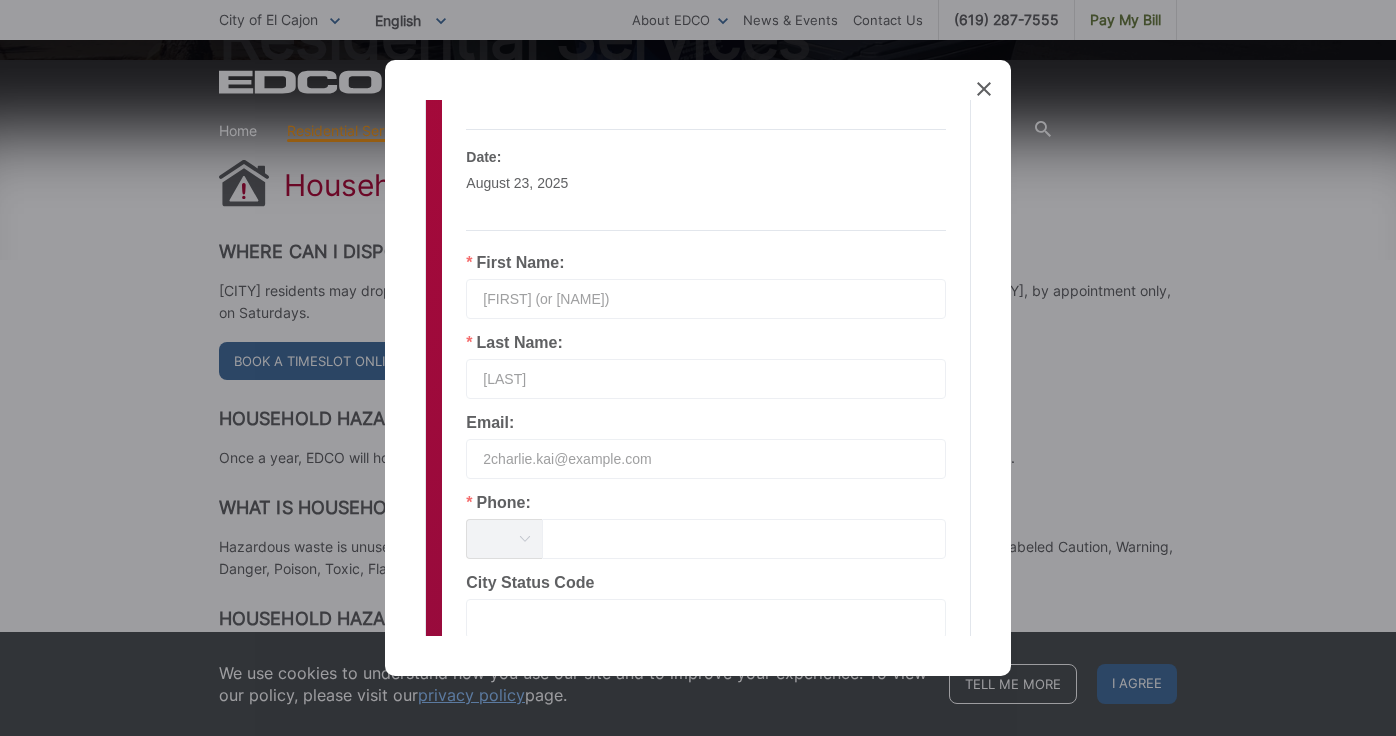 paste on "[PHONE]" 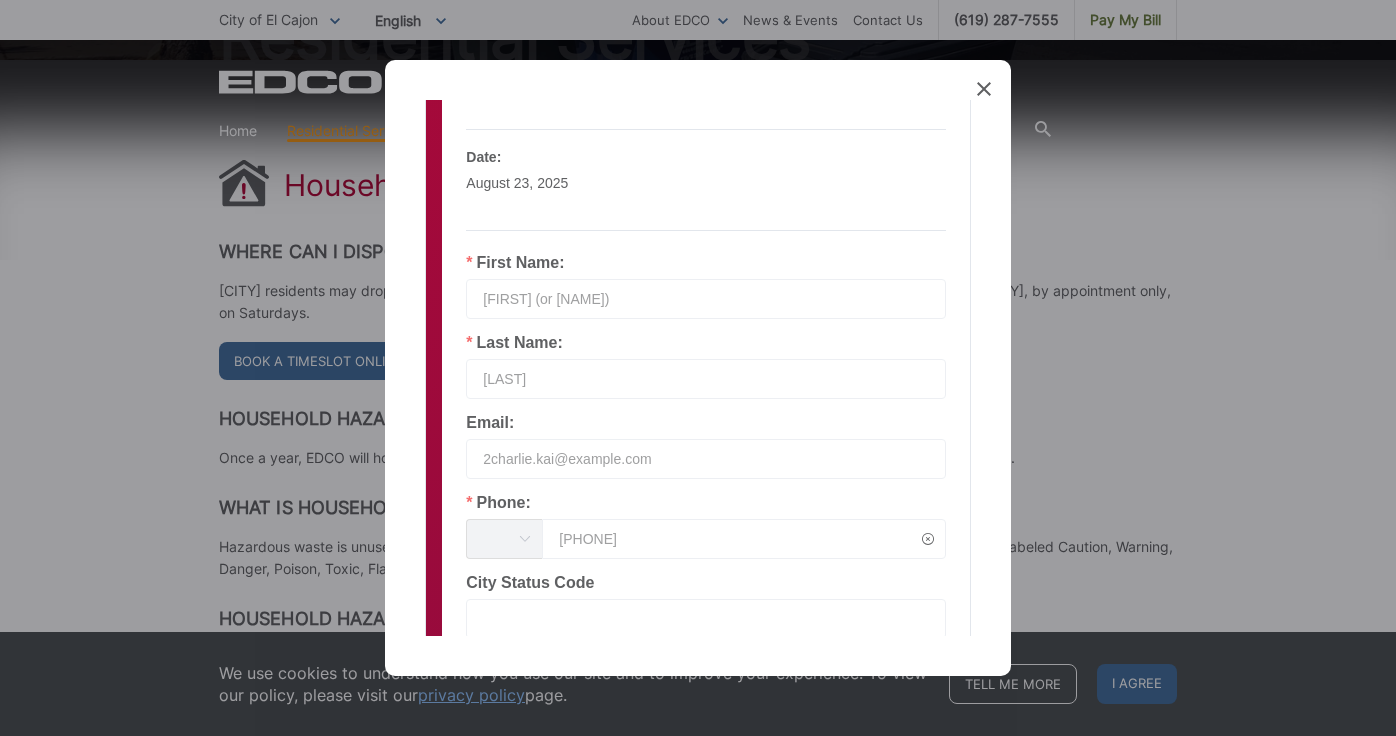 drag, startPoint x: 554, startPoint y: 503, endPoint x: 714, endPoint y: 504, distance: 160.00313 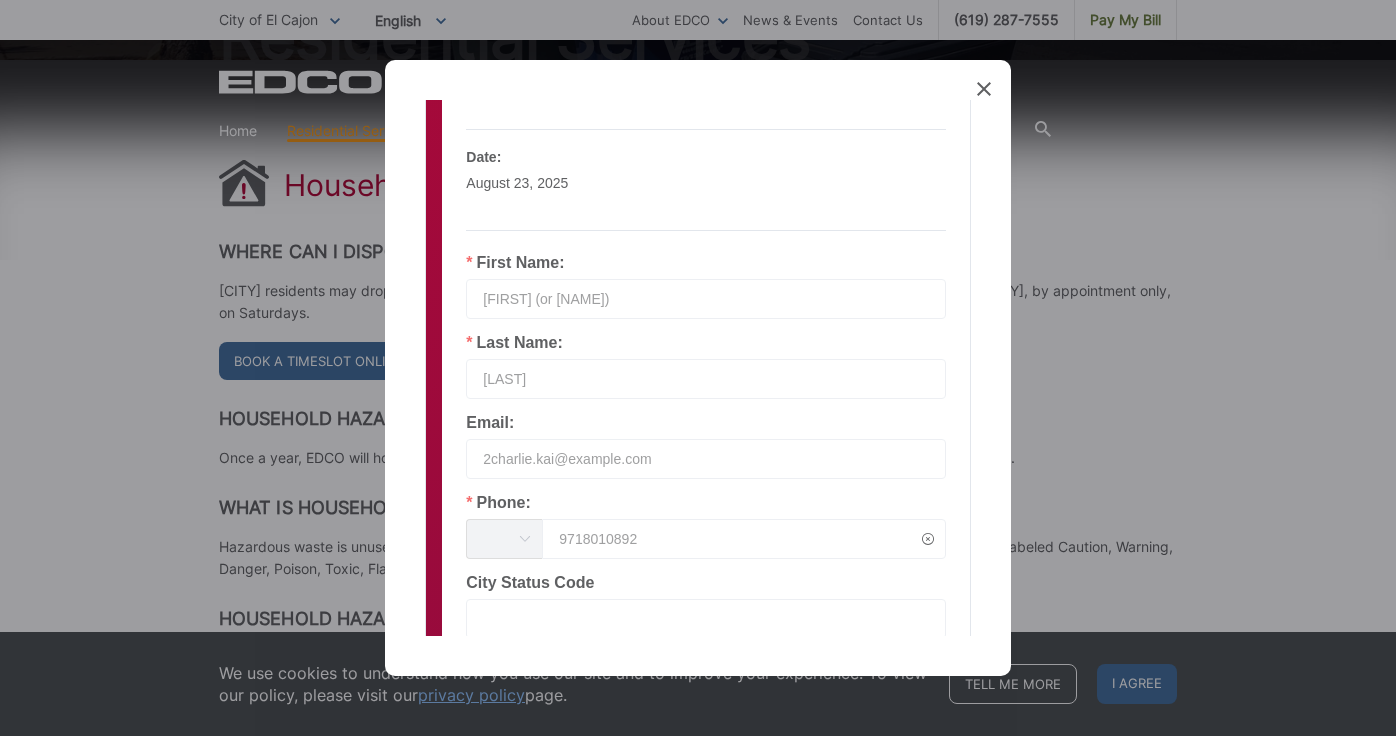 type on "9718010892" 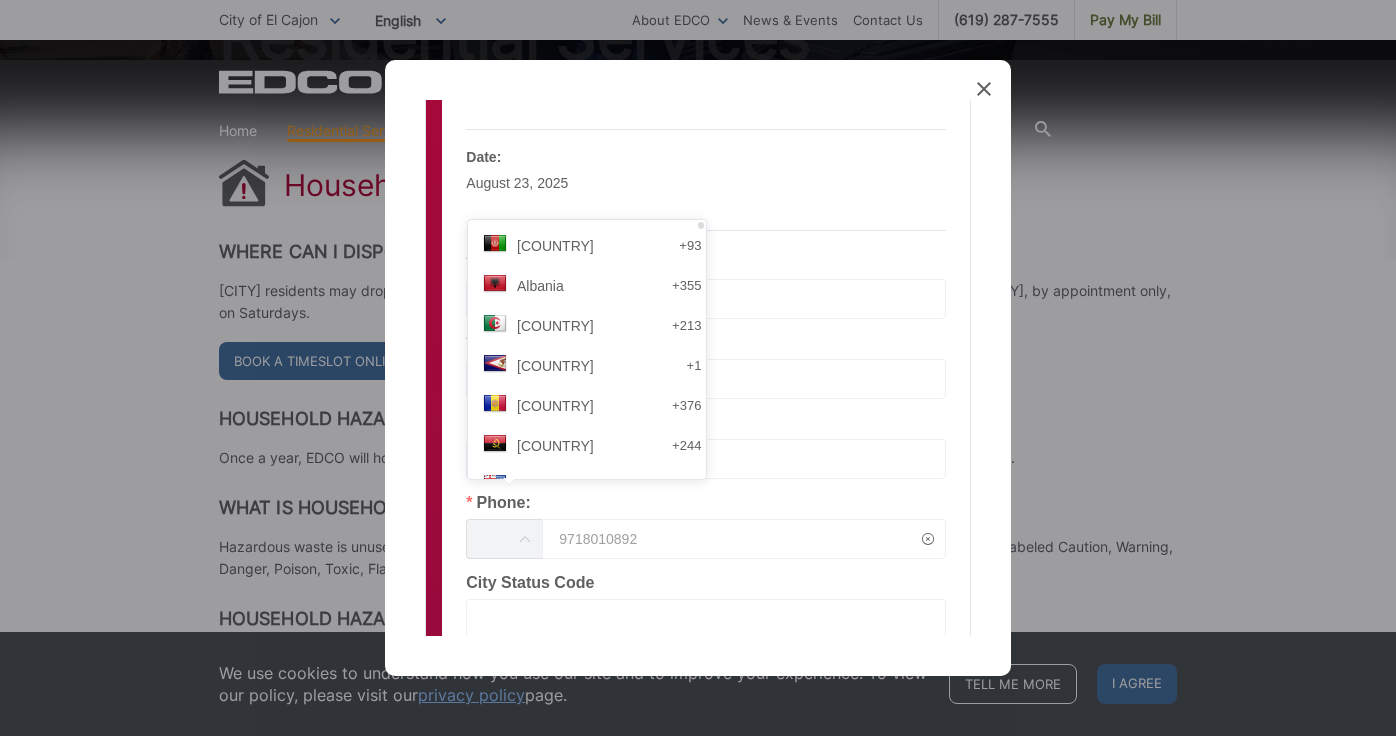click at bounding box center (504, 539) 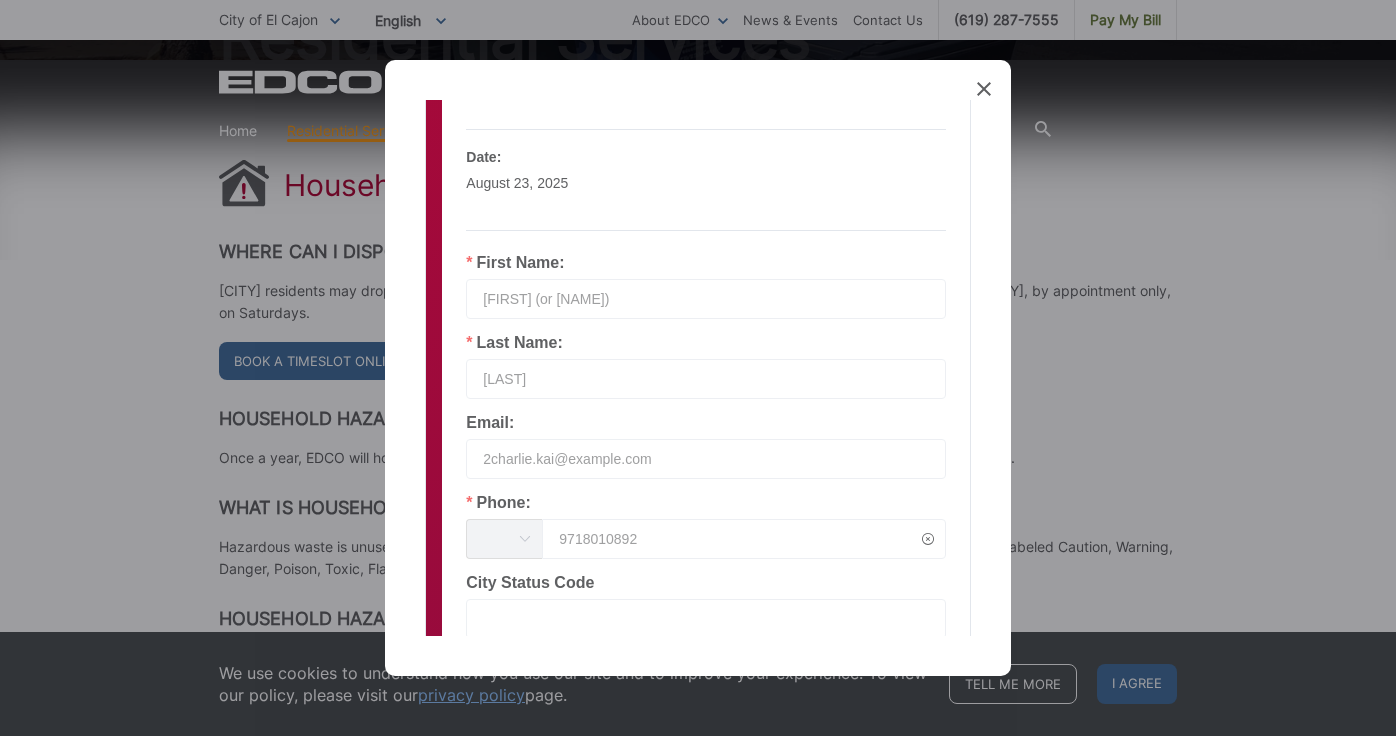 click at bounding box center (504, 539) 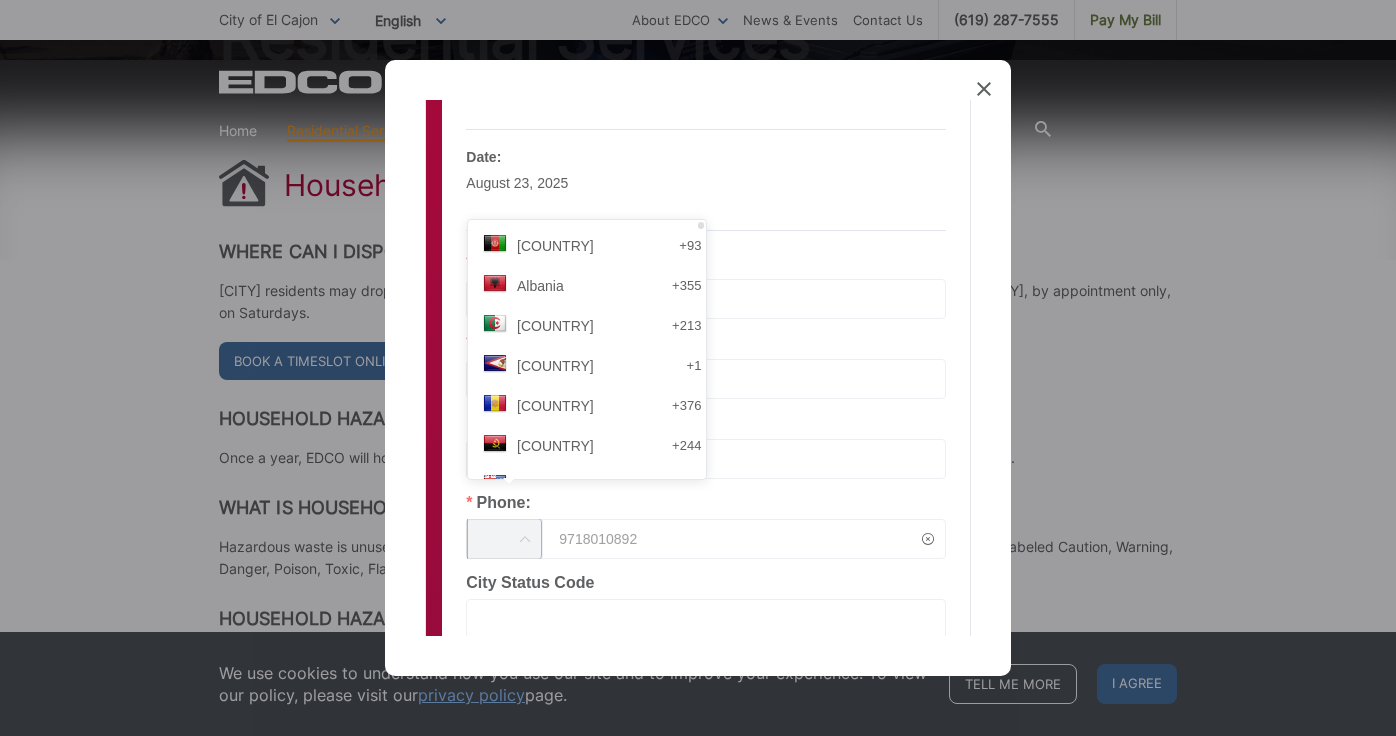 click on "9718010892" at bounding box center [744, 539] 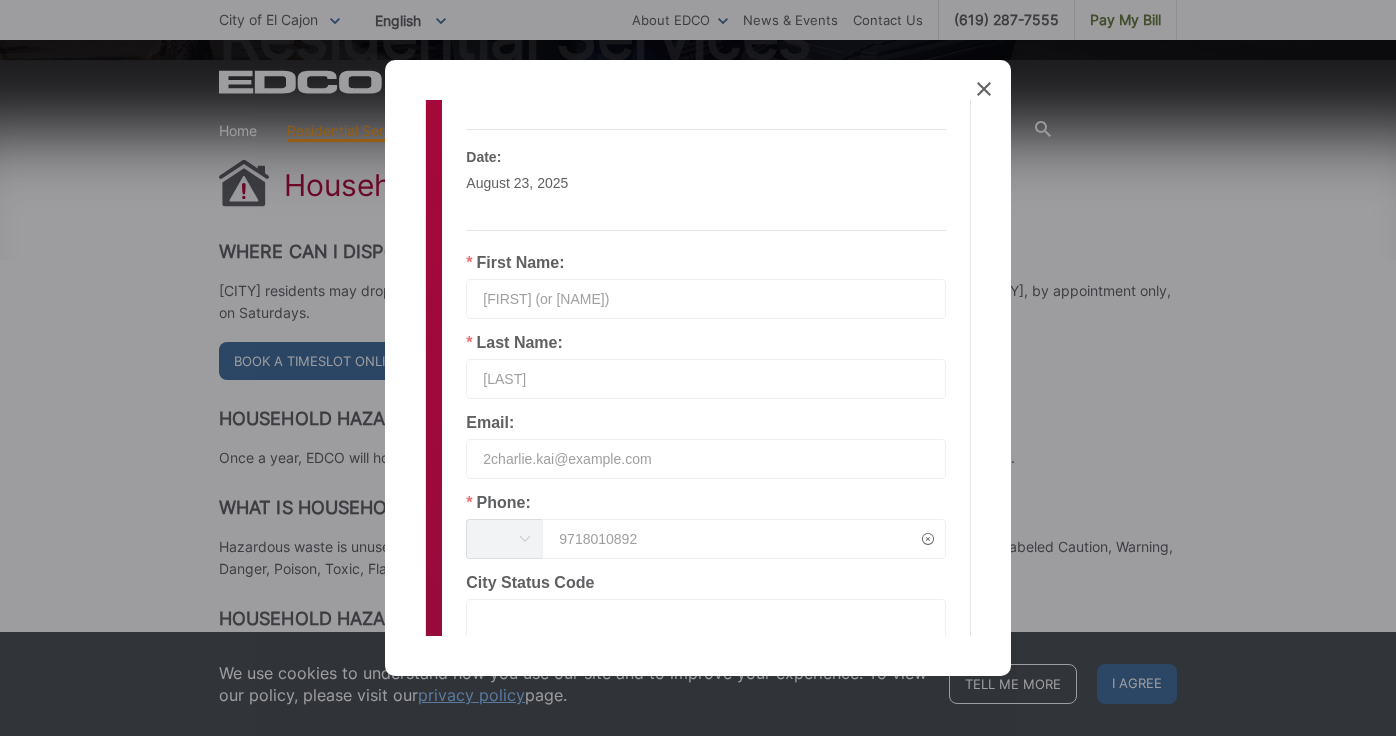 click at bounding box center (706, 619) 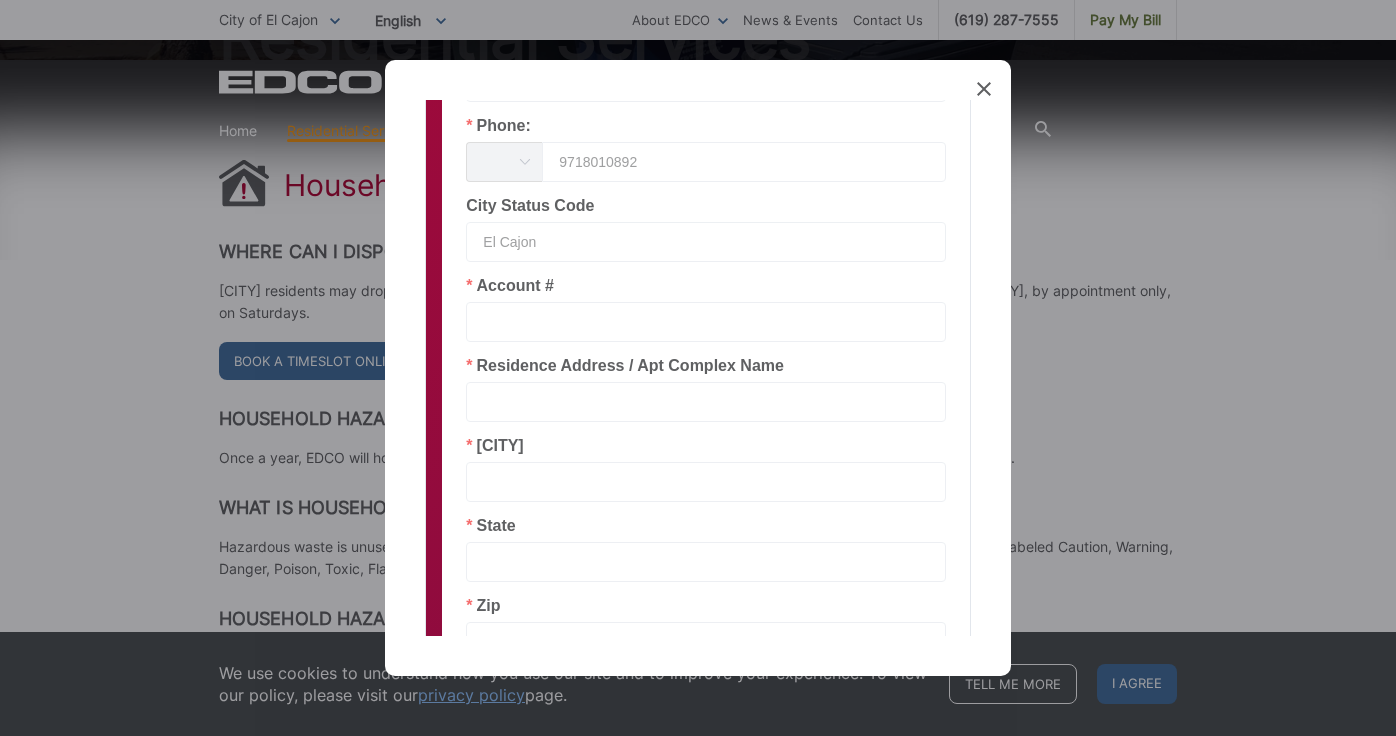 scroll, scrollTop: 565, scrollLeft: 0, axis: vertical 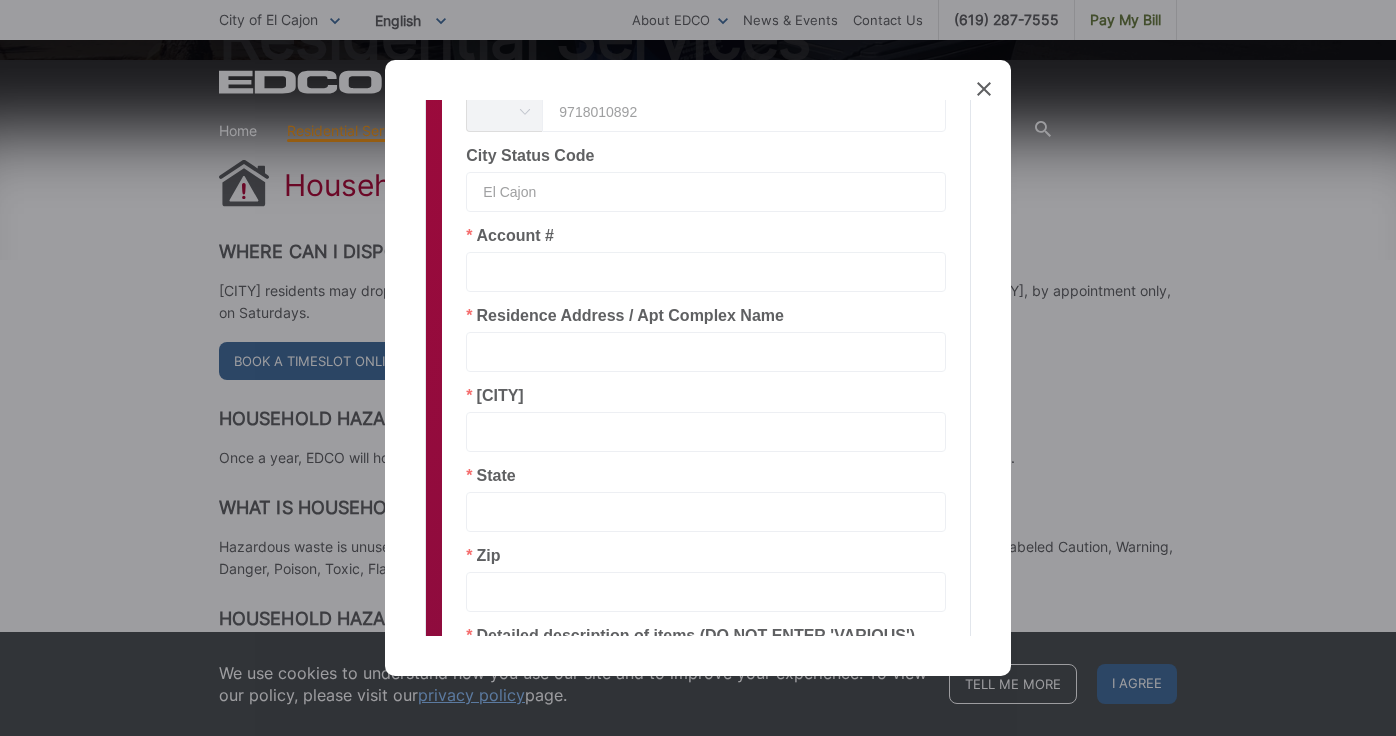 type on "El Cajon" 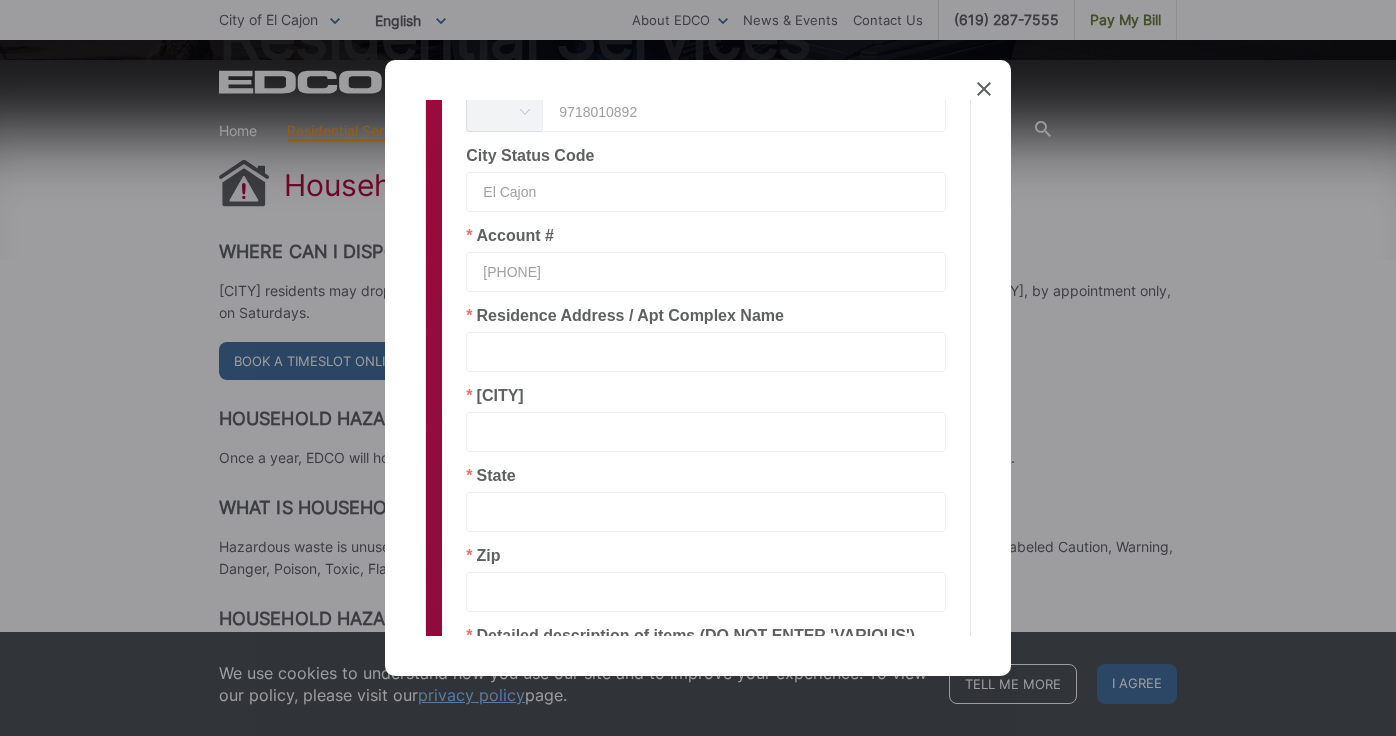 type on "[PHONE]" 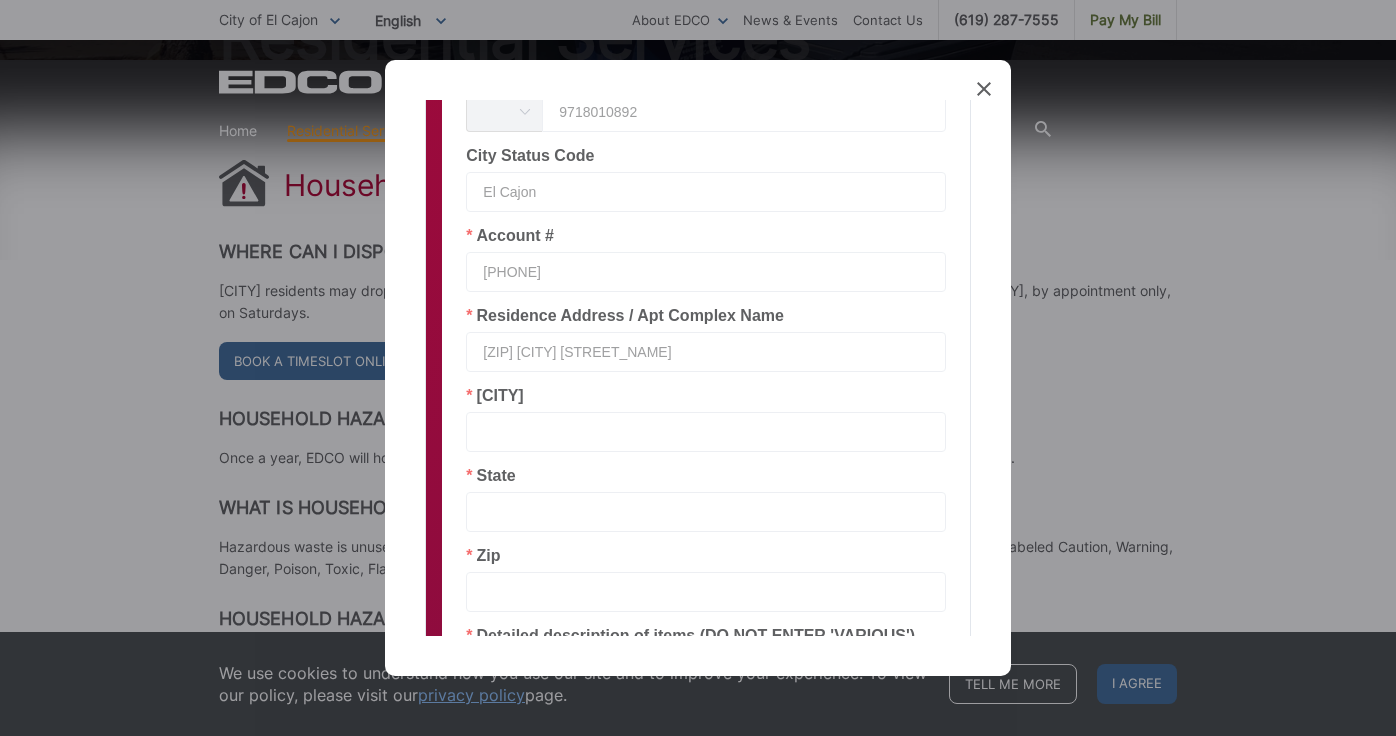 type on "[ZIP] [CITY] [STREET_NAME]" 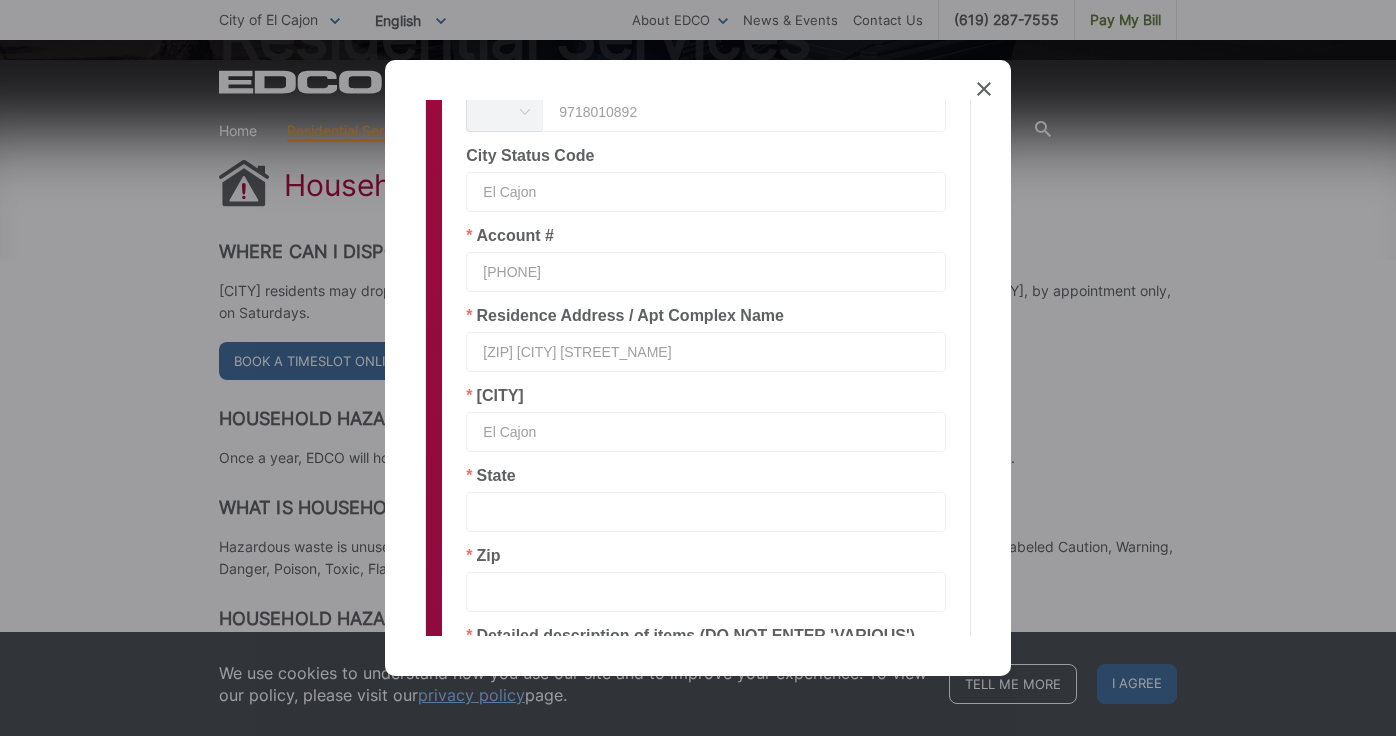 type on "El Cajon" 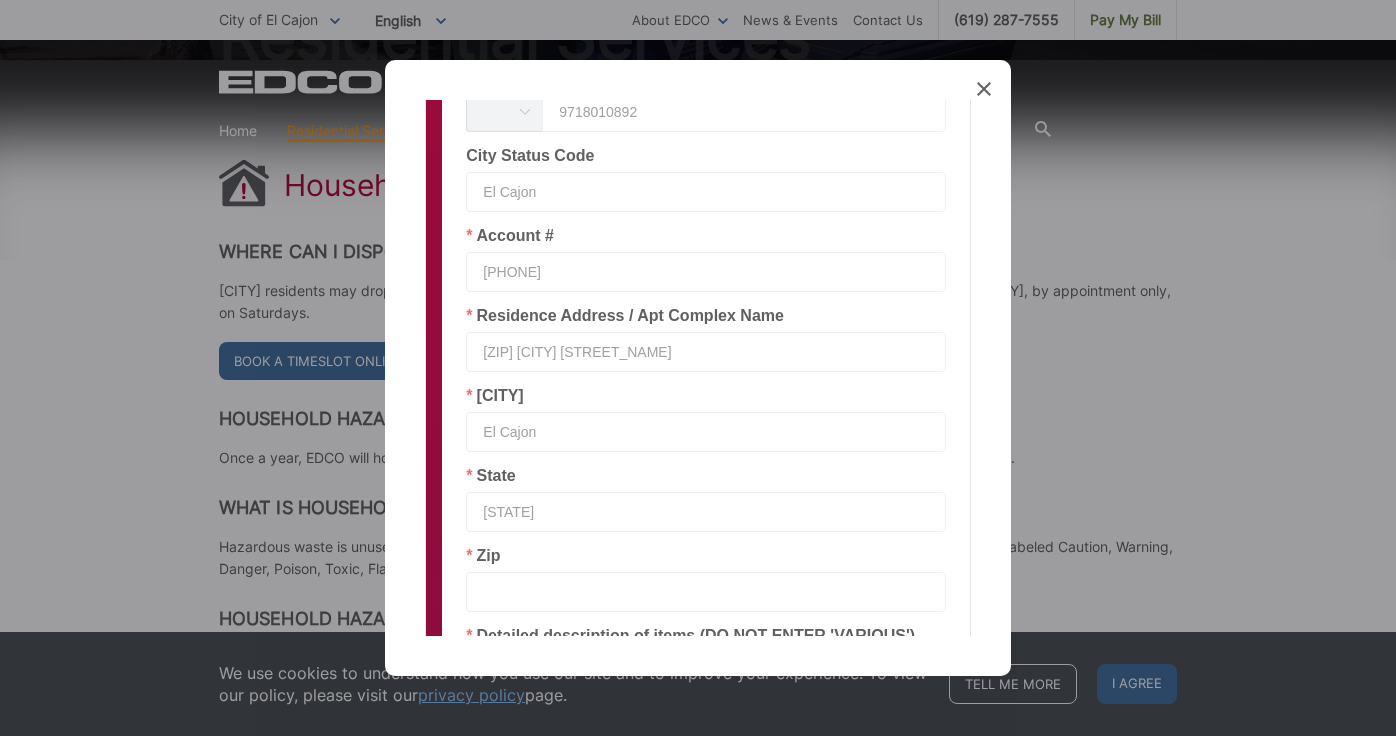 type on "[STATE]" 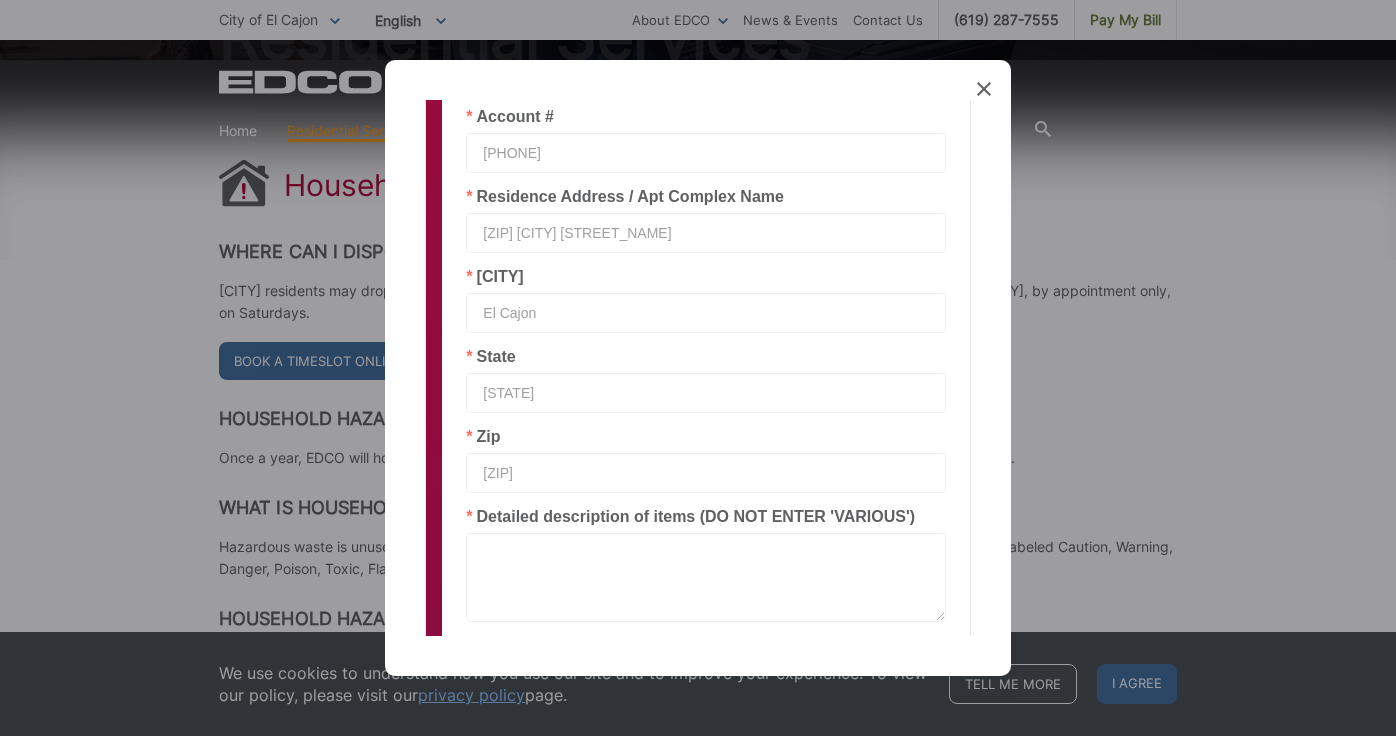 scroll, scrollTop: 721, scrollLeft: 0, axis: vertical 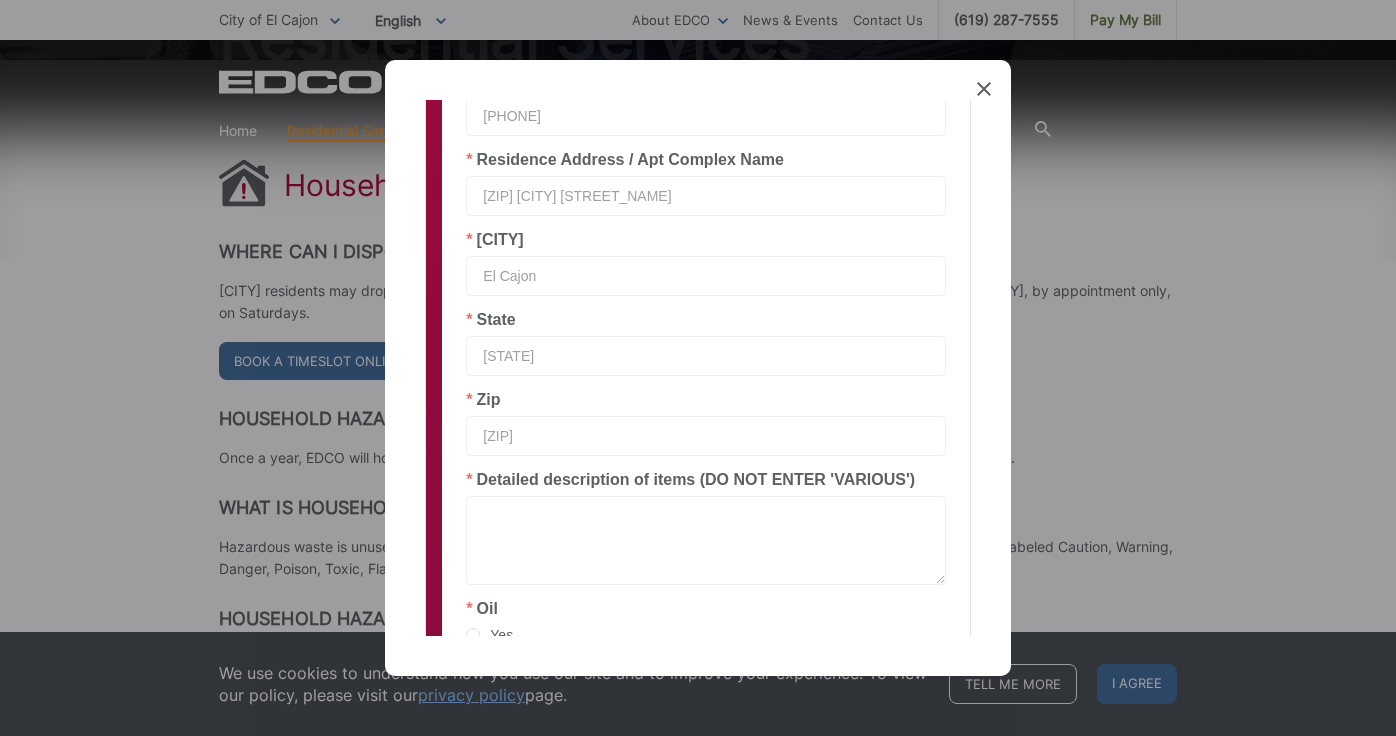 type on "[ZIP]" 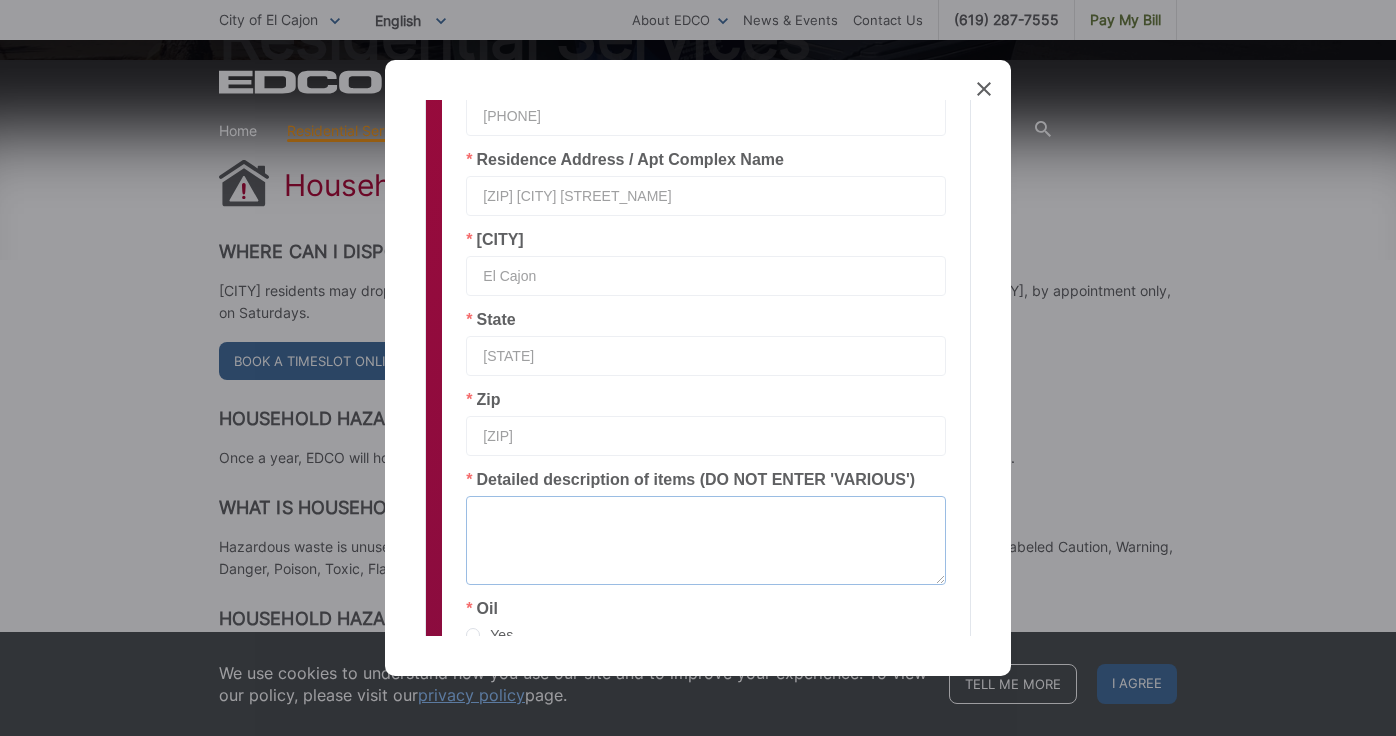 click at bounding box center [706, 540] 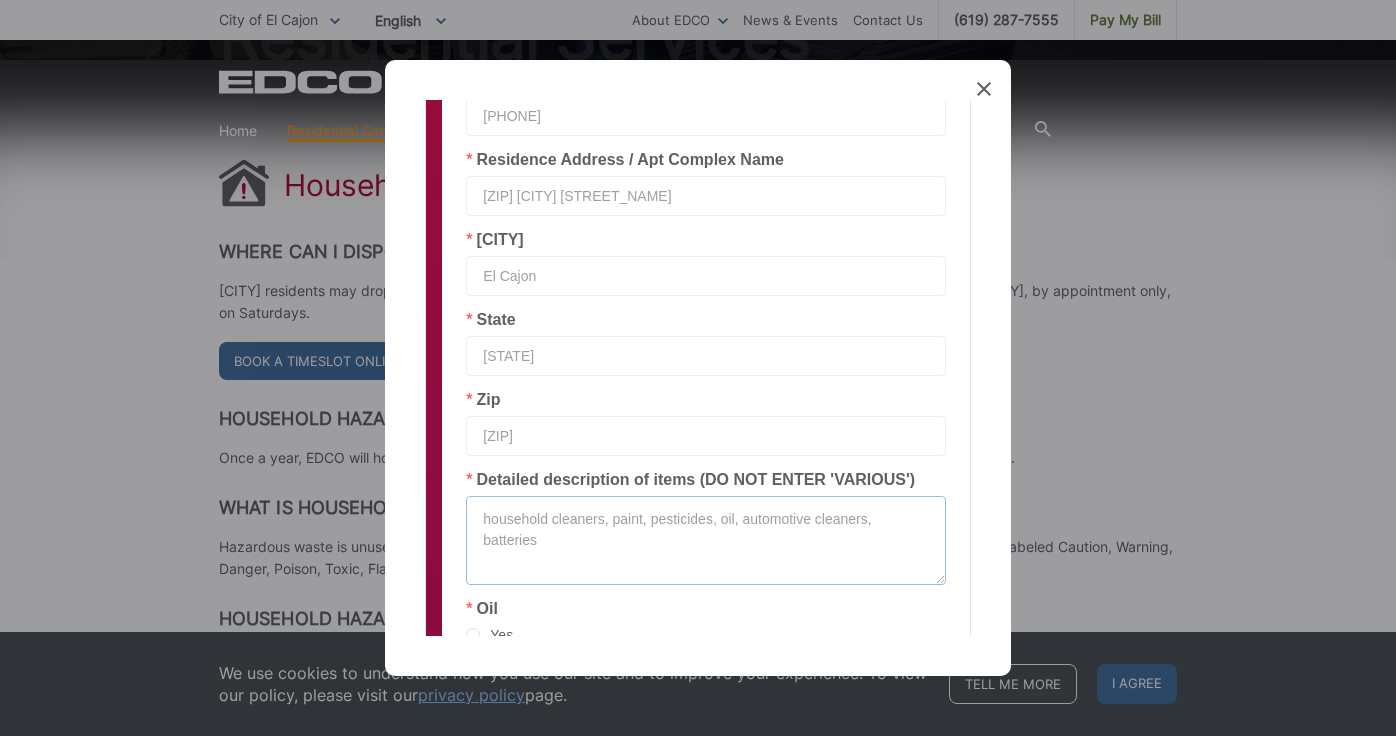 type on "household cleaners, paint, pesticides, oil, automotive cleaners, batteries" 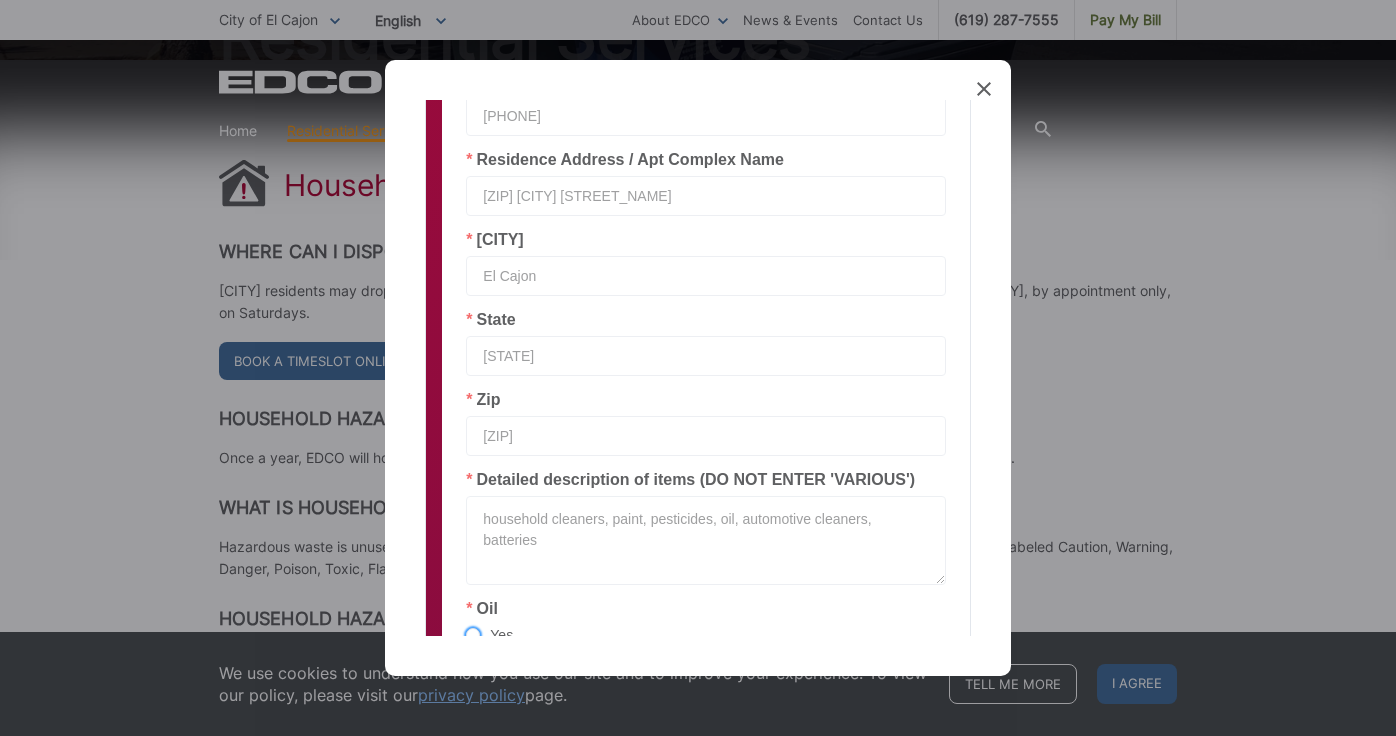 click on "Yes" at bounding box center (496, 635) 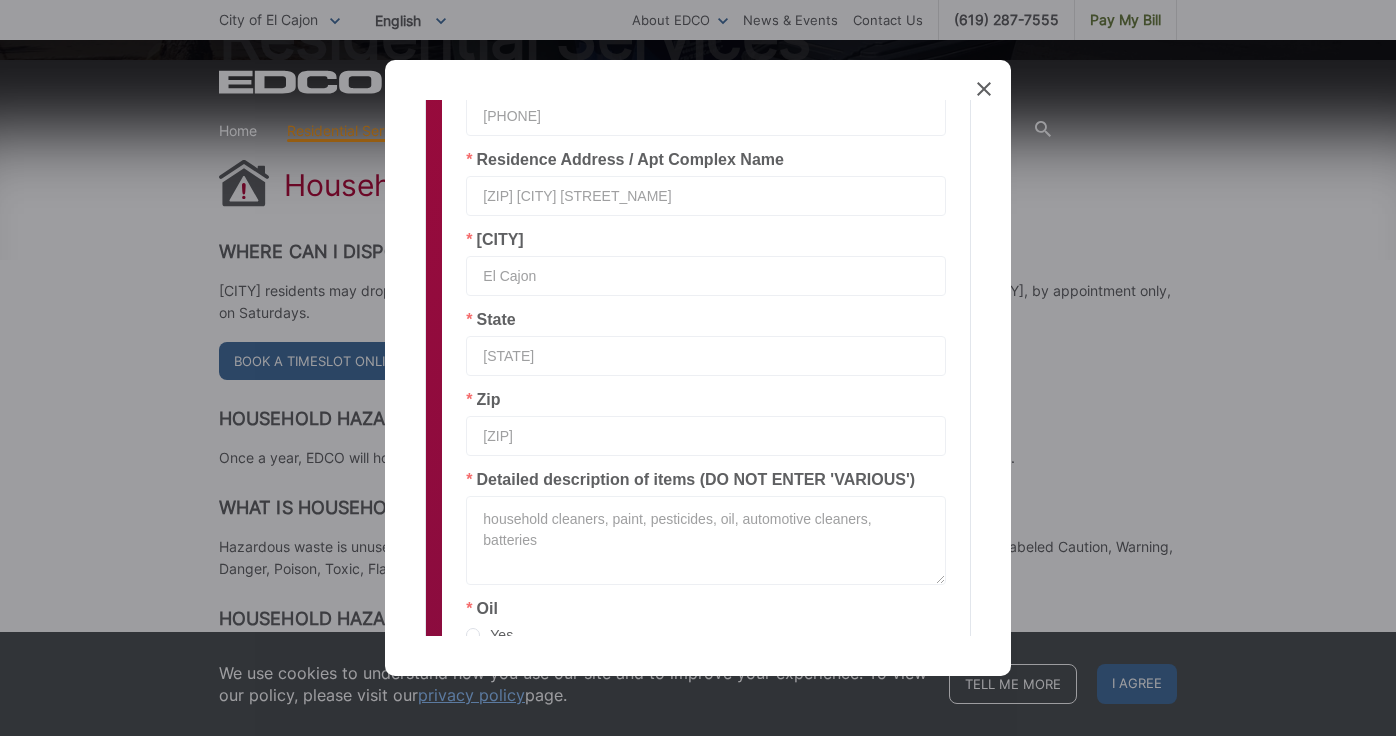 click on "Yes" at bounding box center (473, 636) 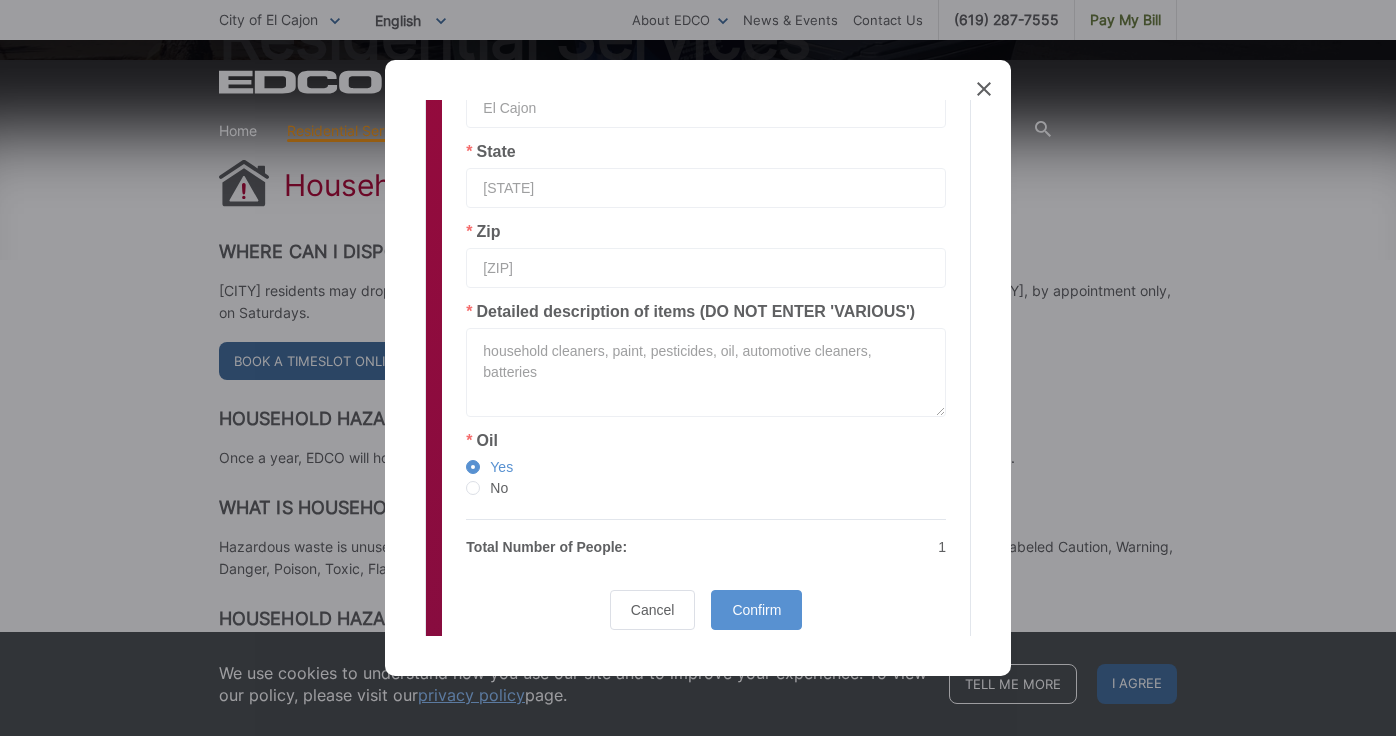 scroll, scrollTop: 936, scrollLeft: 0, axis: vertical 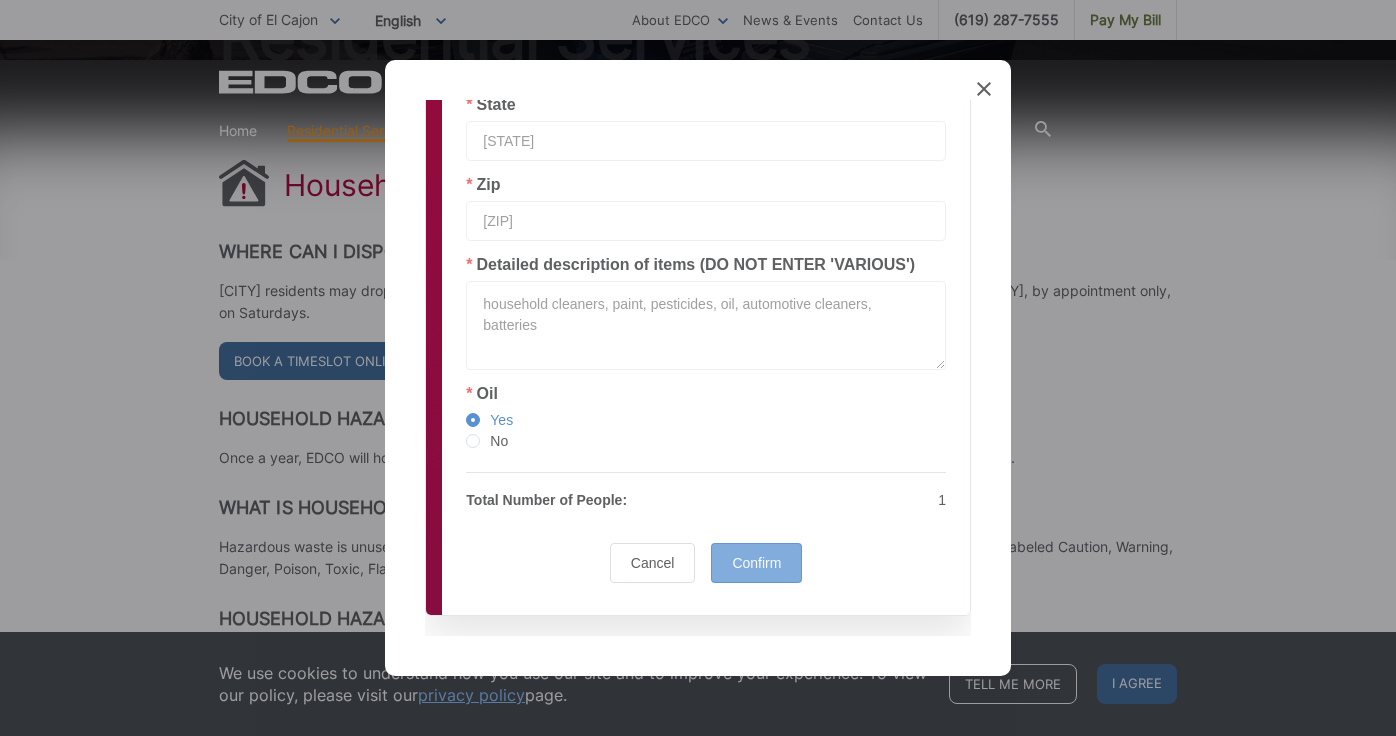 click on "Confirm" at bounding box center [756, 563] 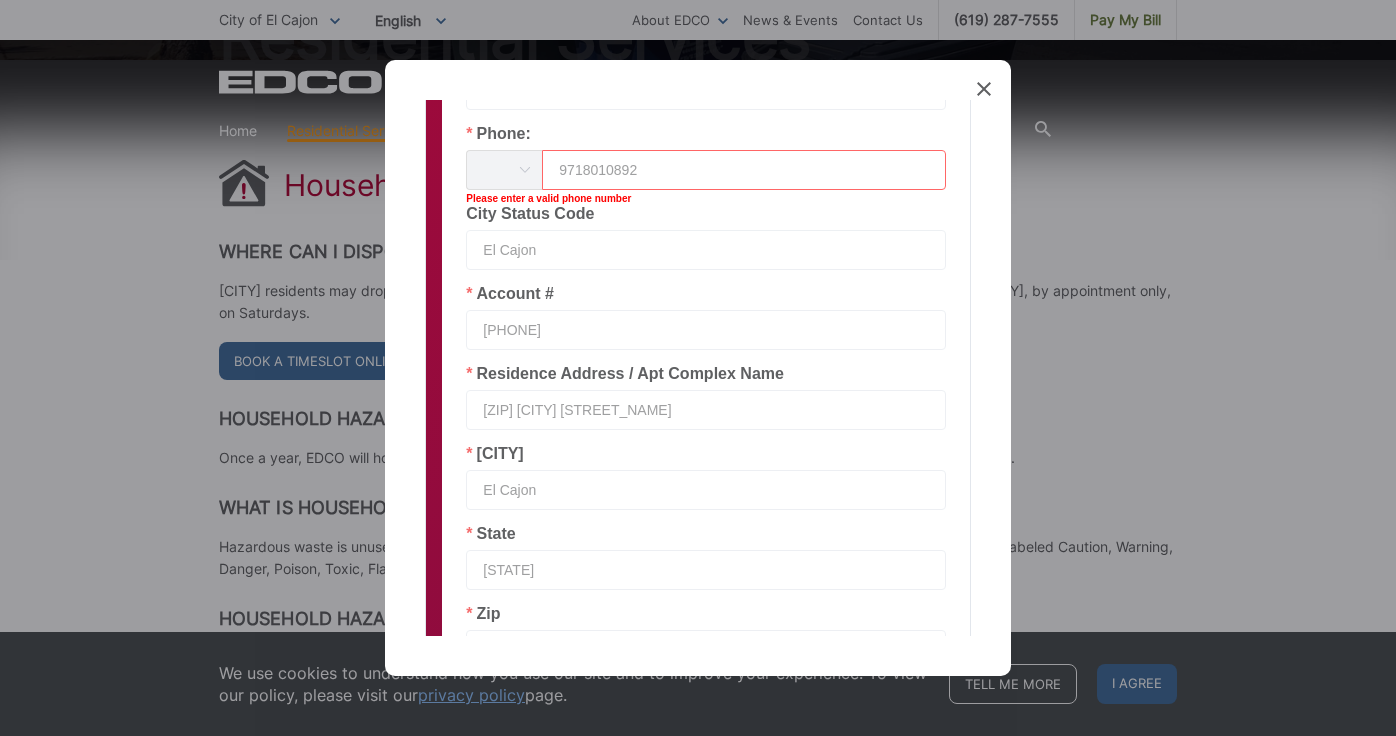 scroll, scrollTop: 506, scrollLeft: 0, axis: vertical 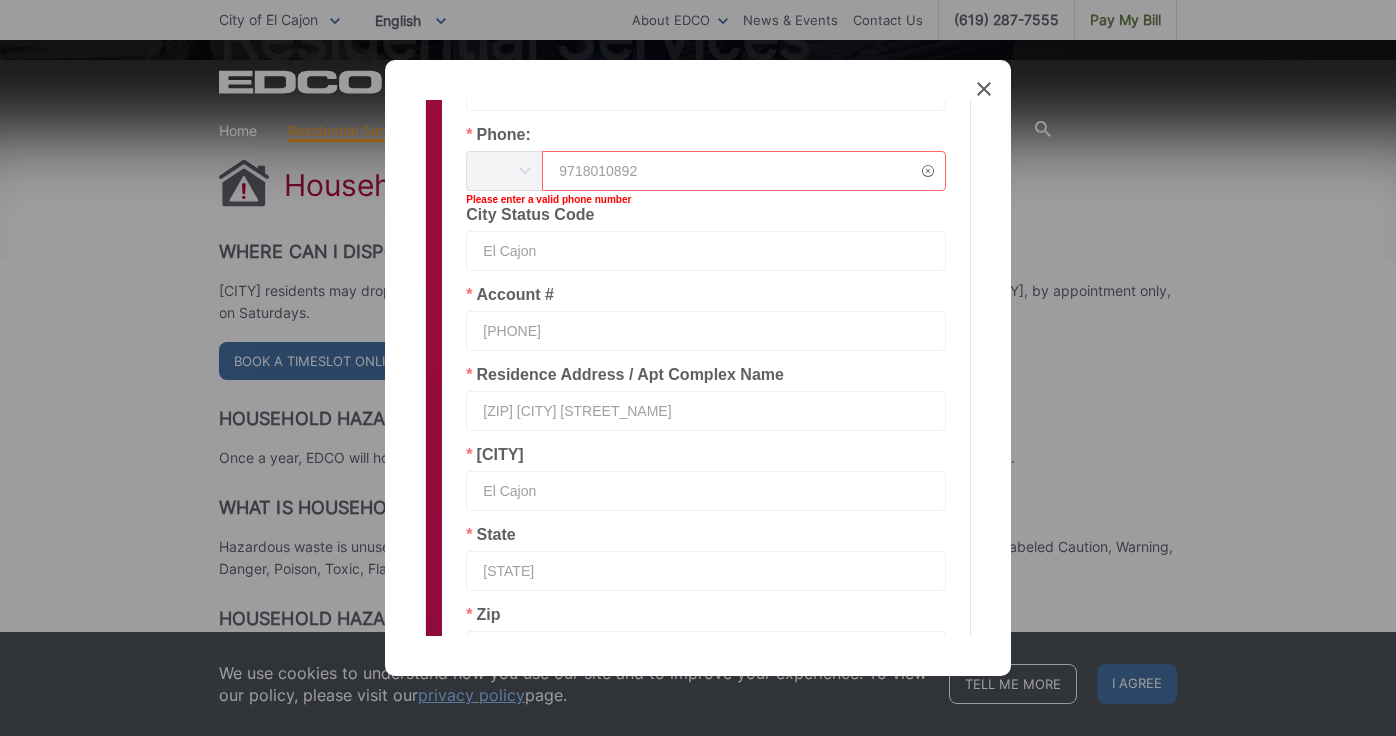 click at bounding box center (524, 171) 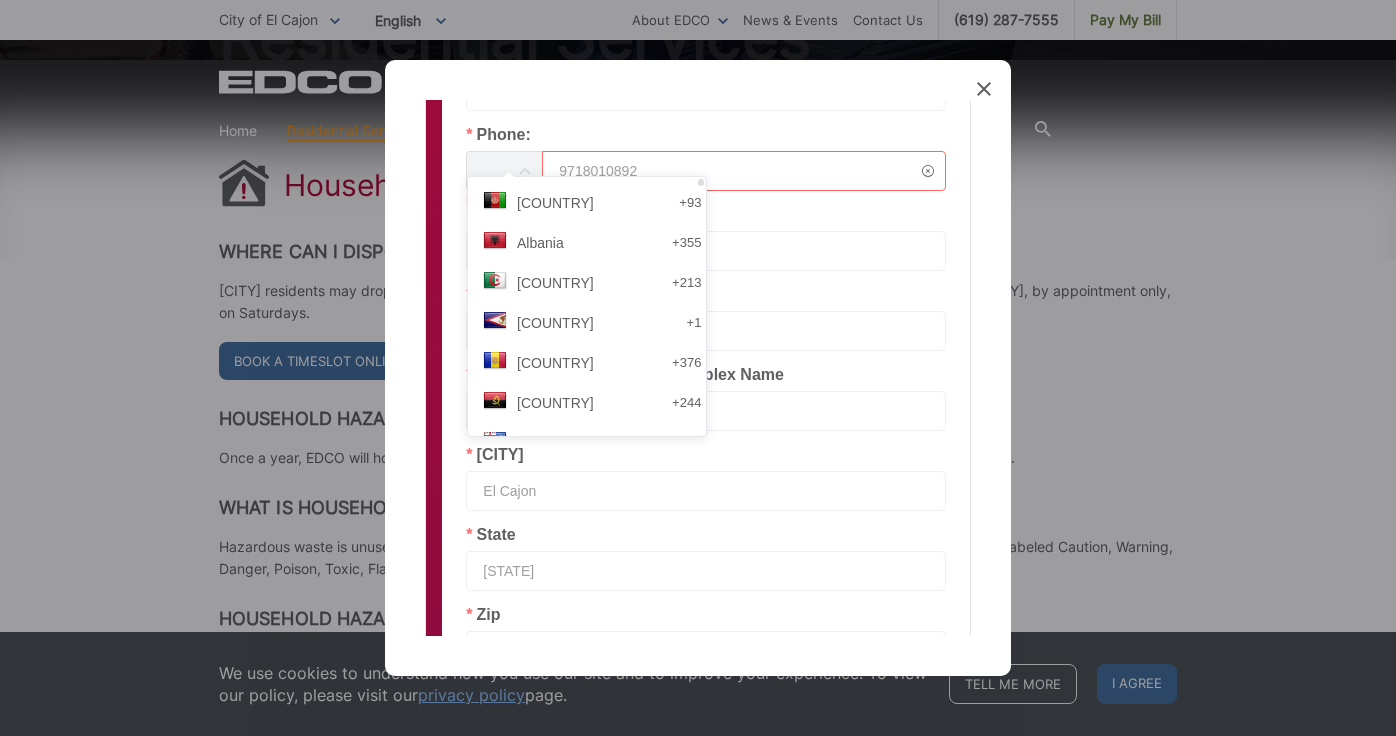drag, startPoint x: 658, startPoint y: 148, endPoint x: 505, endPoint y: 132, distance: 153.83432 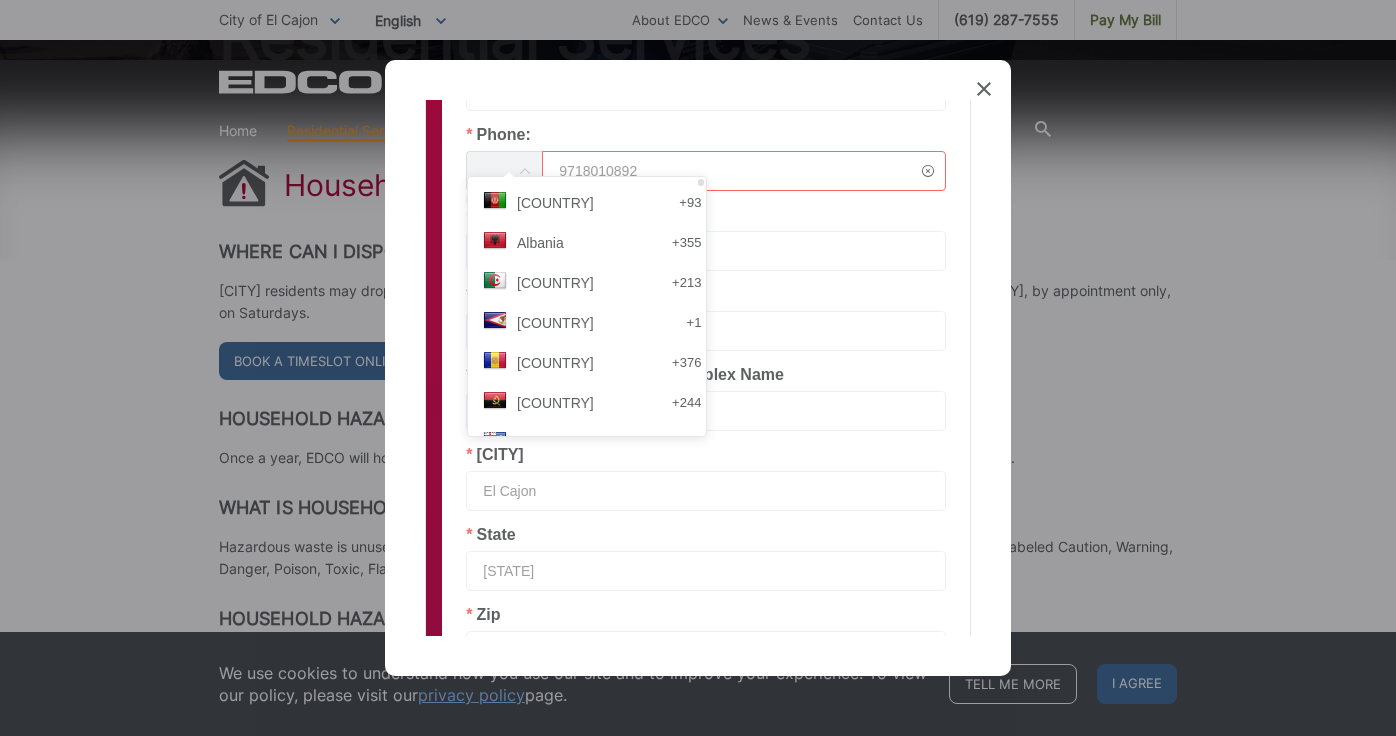 click on "9718010892" at bounding box center (706, 171) 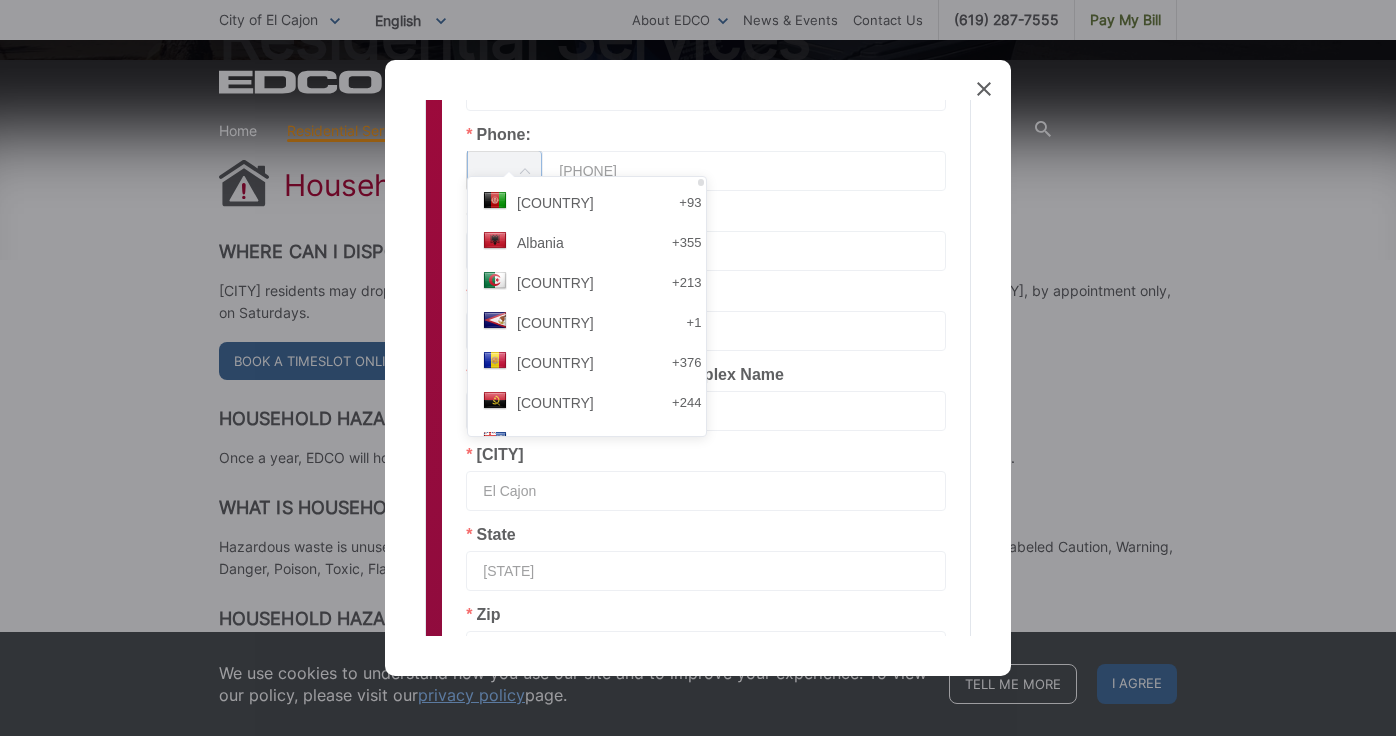 click on "Phone: [PHONE]" at bounding box center (706, 167) 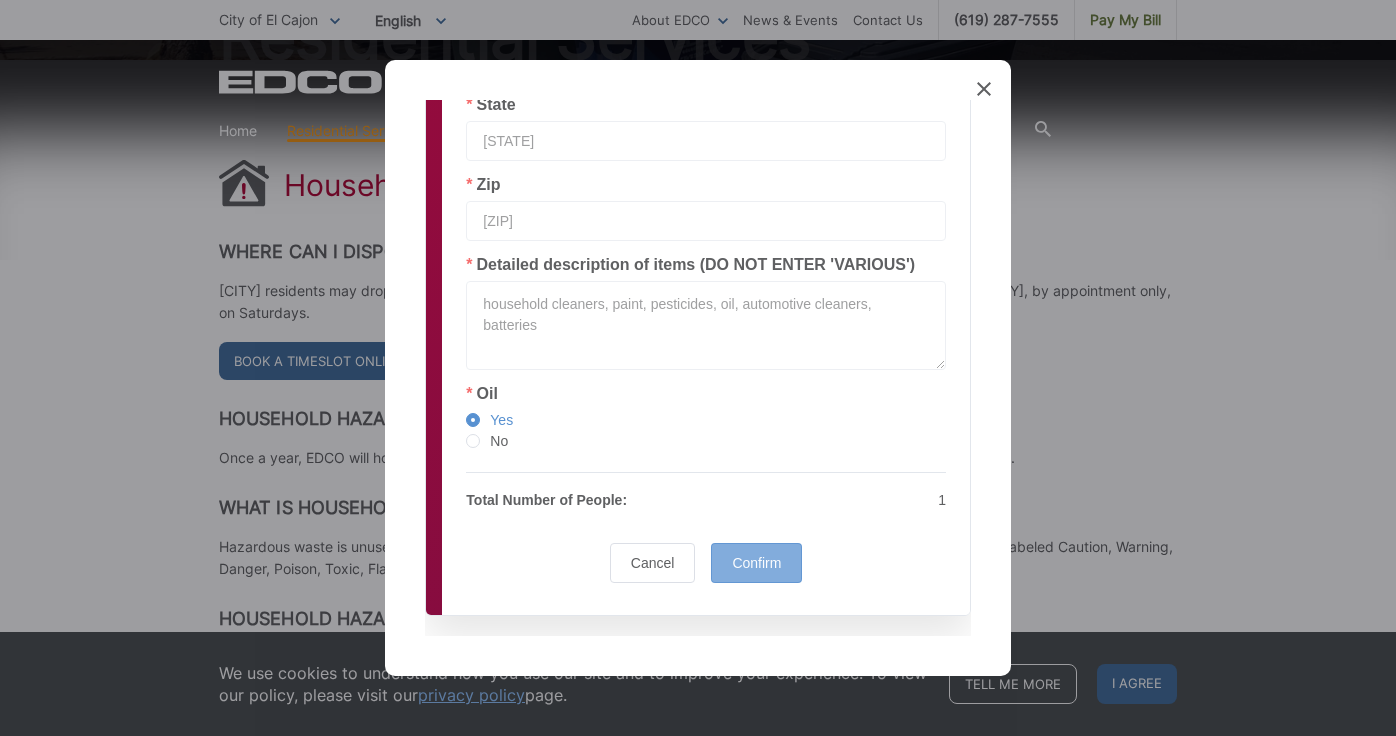 click on "Confirm" at bounding box center (756, 563) 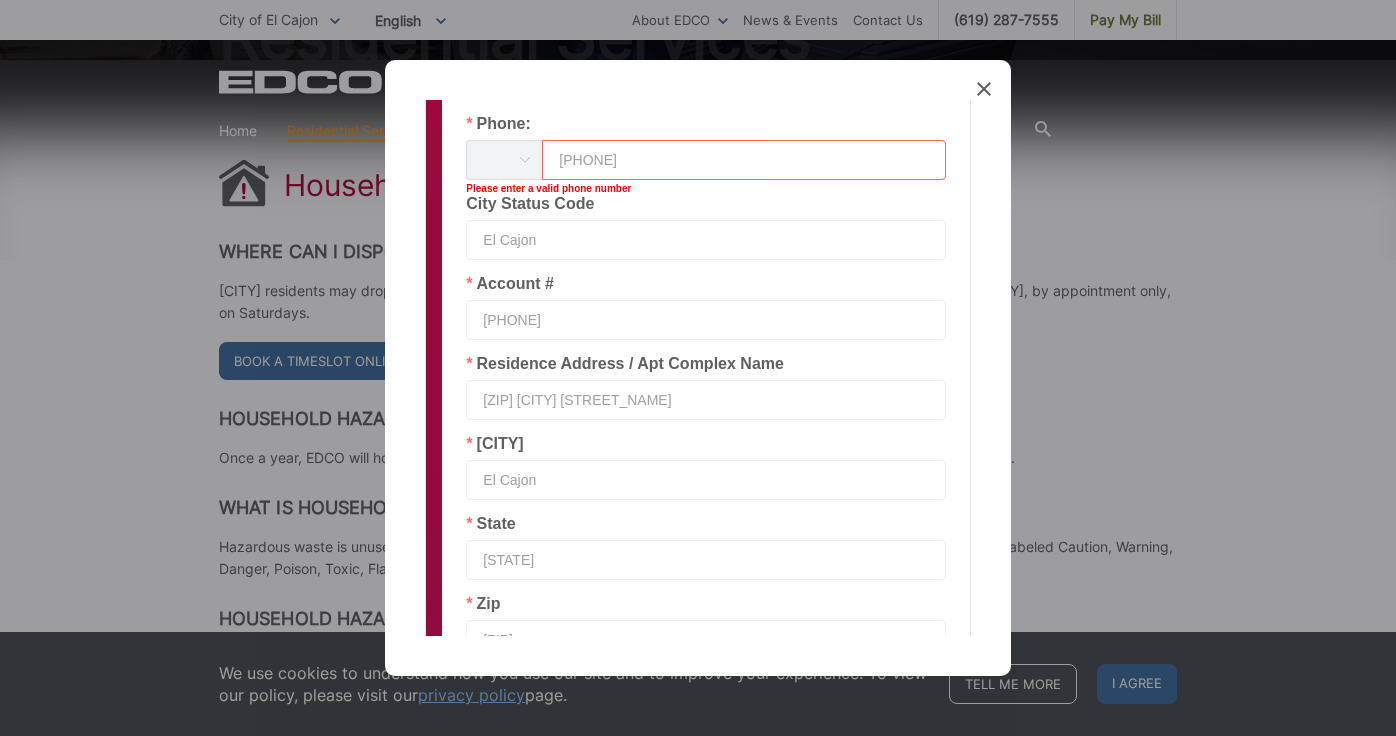 scroll, scrollTop: 506, scrollLeft: 0, axis: vertical 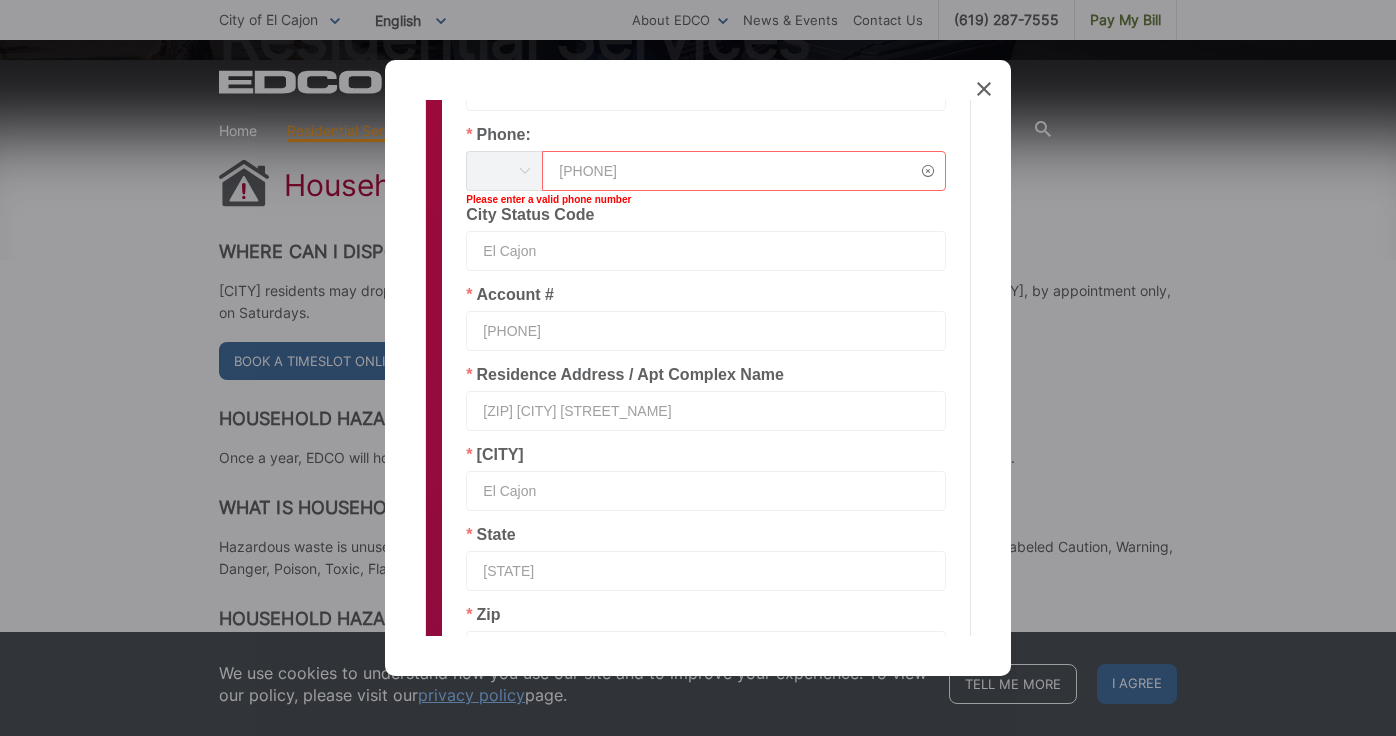 click at bounding box center (524, 171) 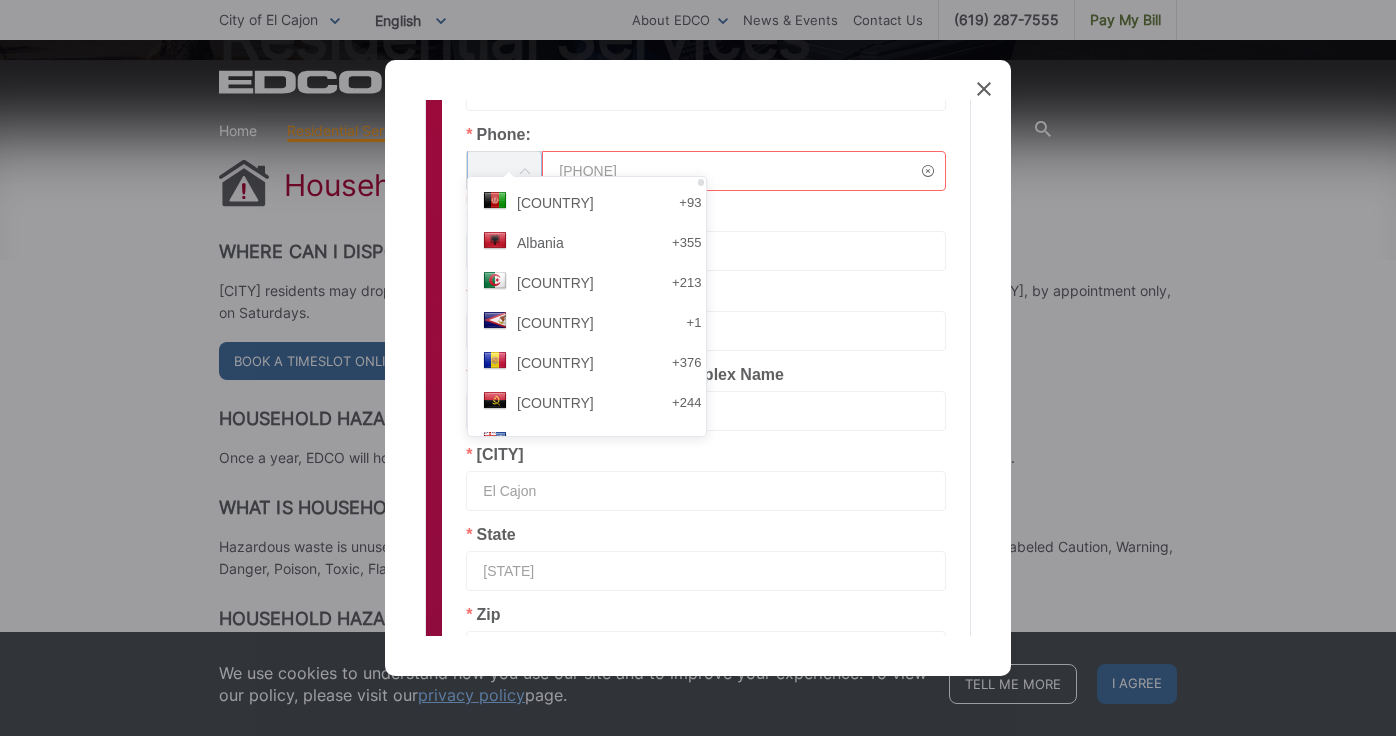 click on "[PHONE]" at bounding box center [744, 171] 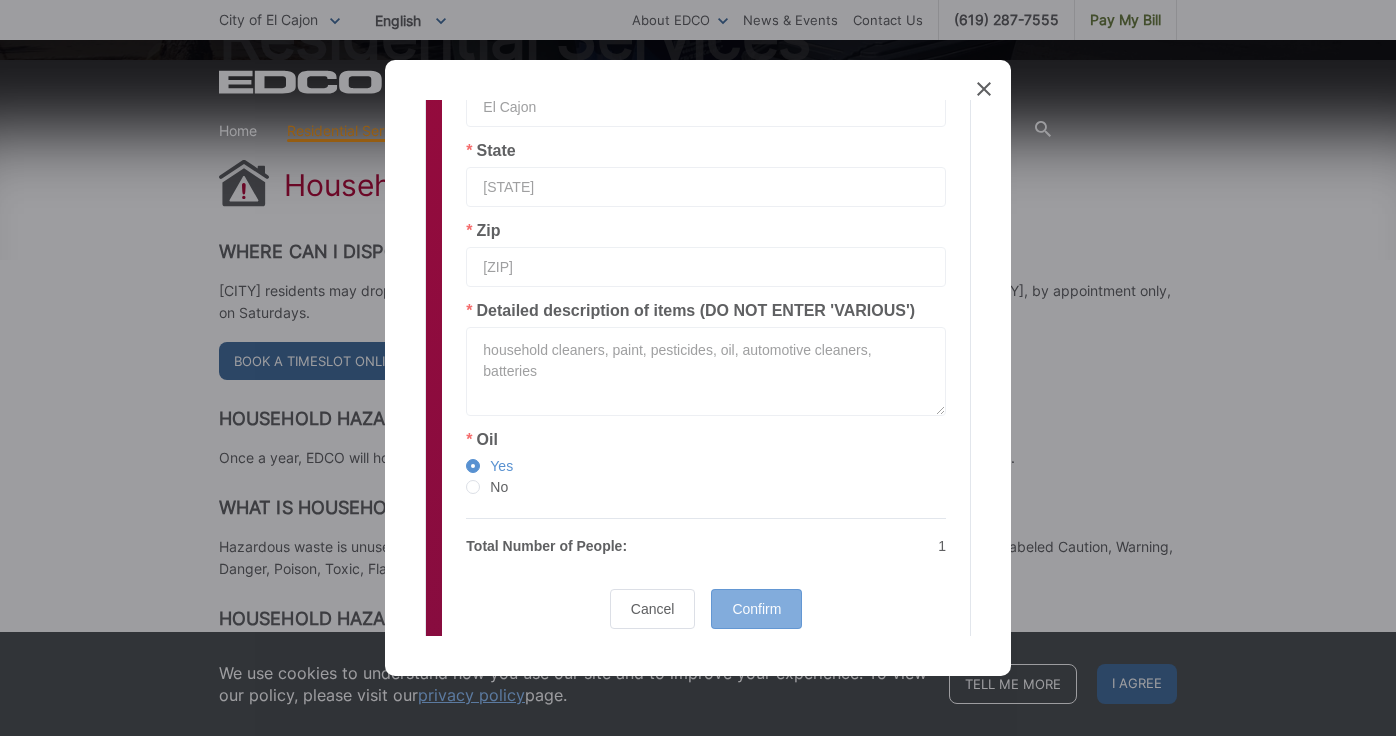type on "16197876868" 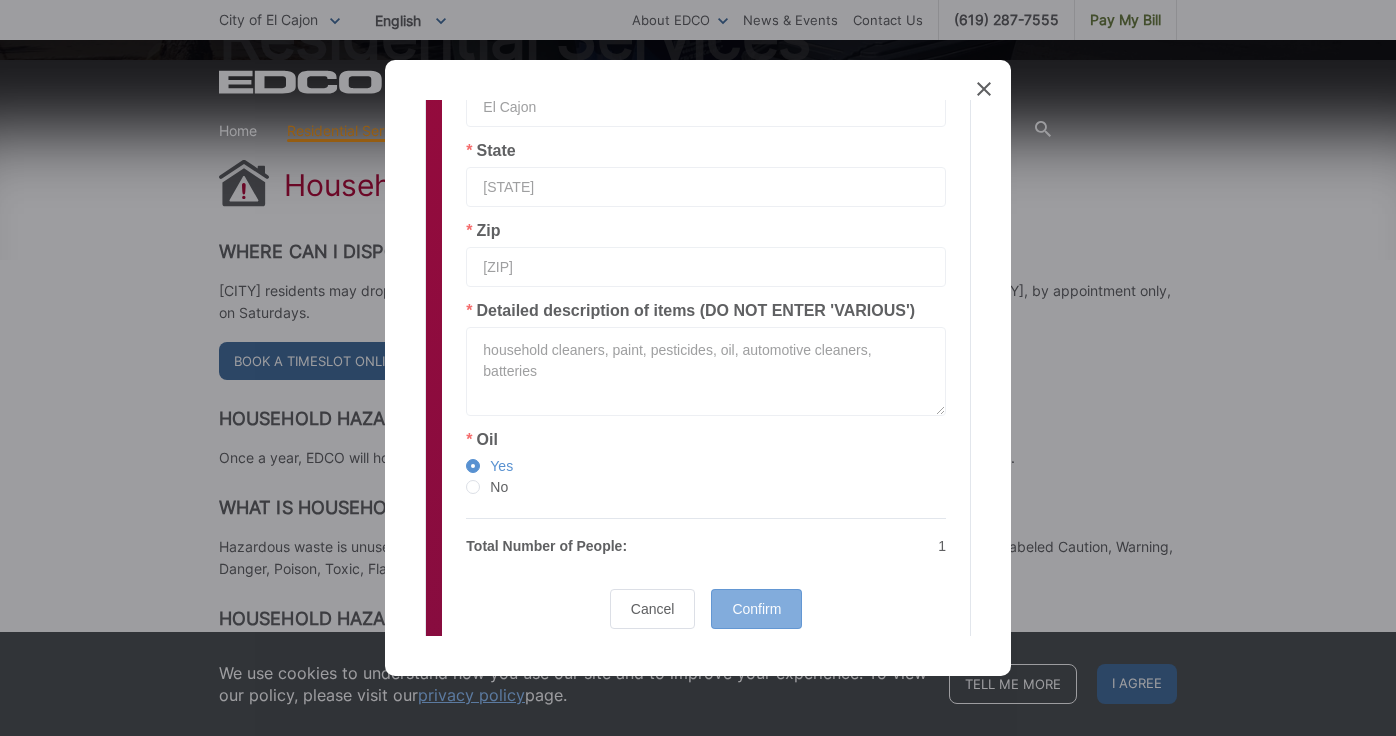 click on "Confirm" at bounding box center (756, 609) 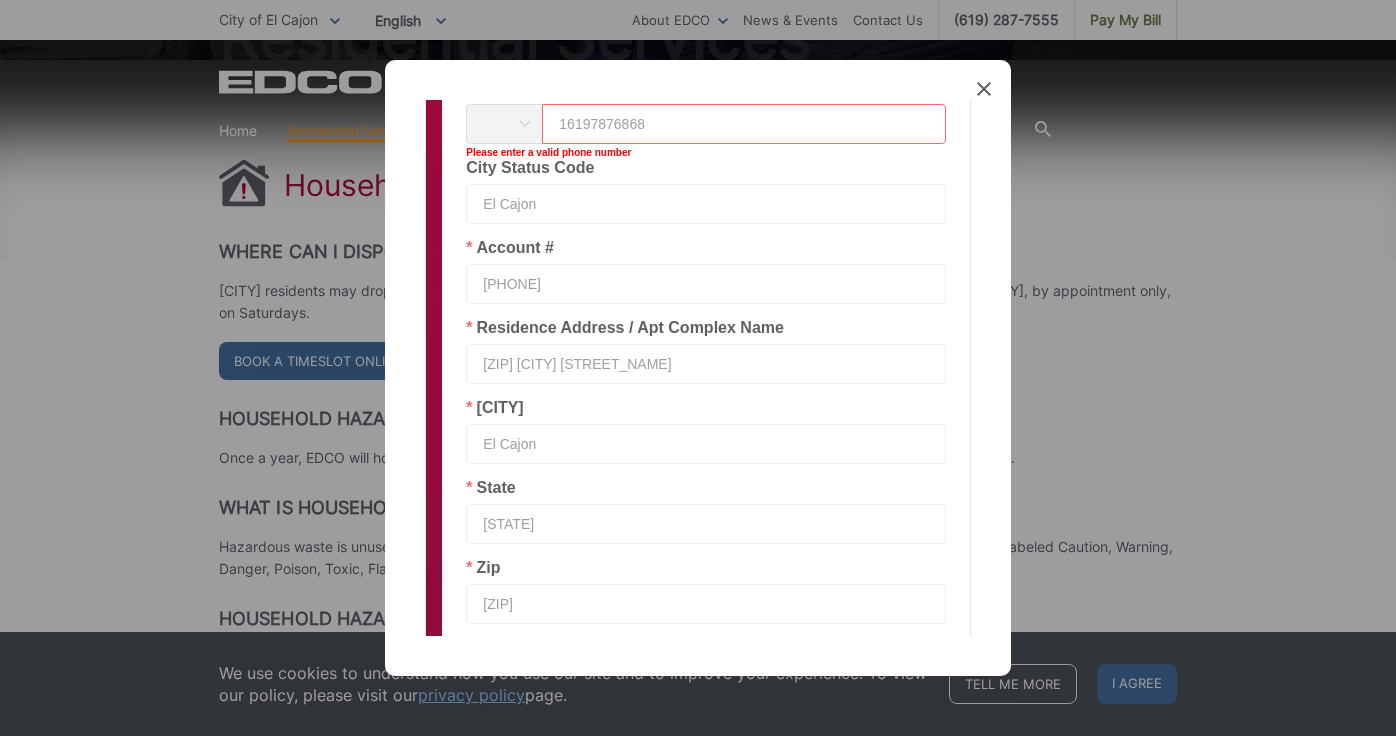 scroll, scrollTop: 506, scrollLeft: 0, axis: vertical 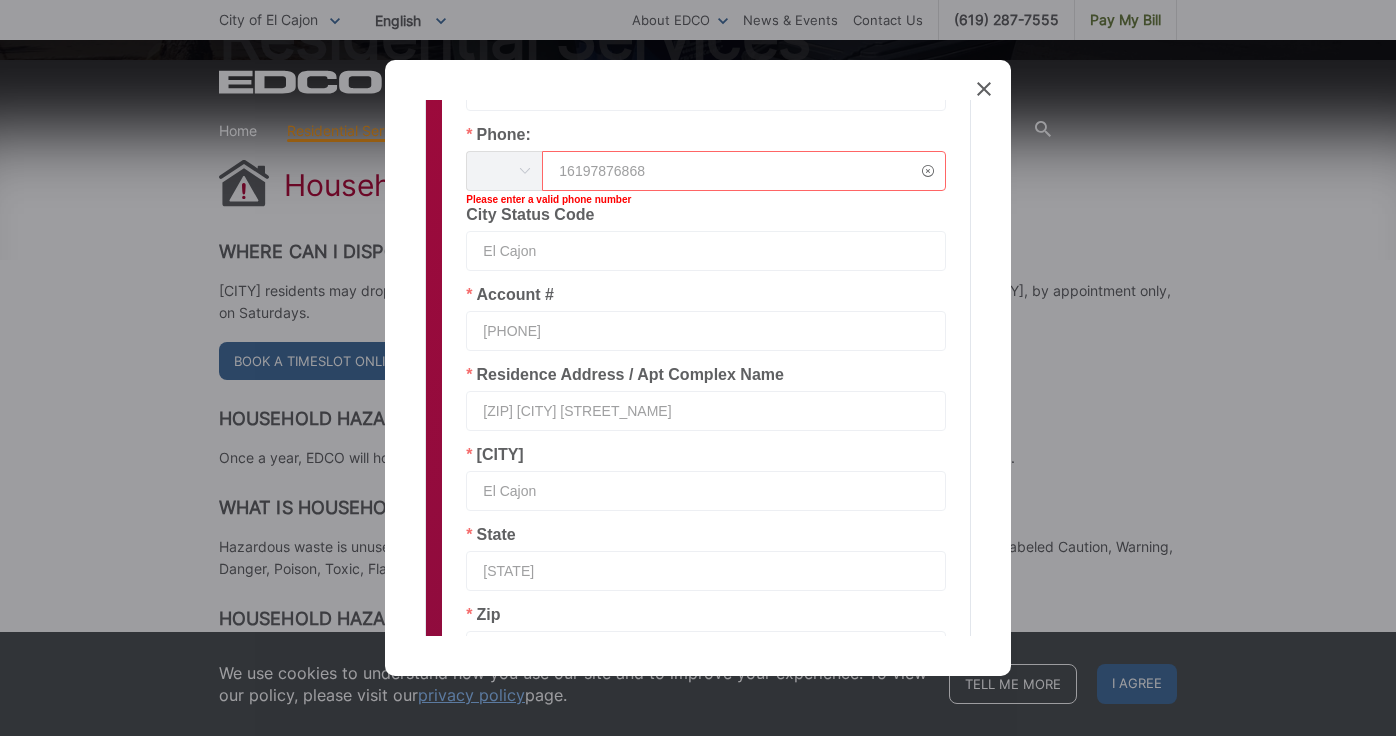 click at bounding box center [524, 171] 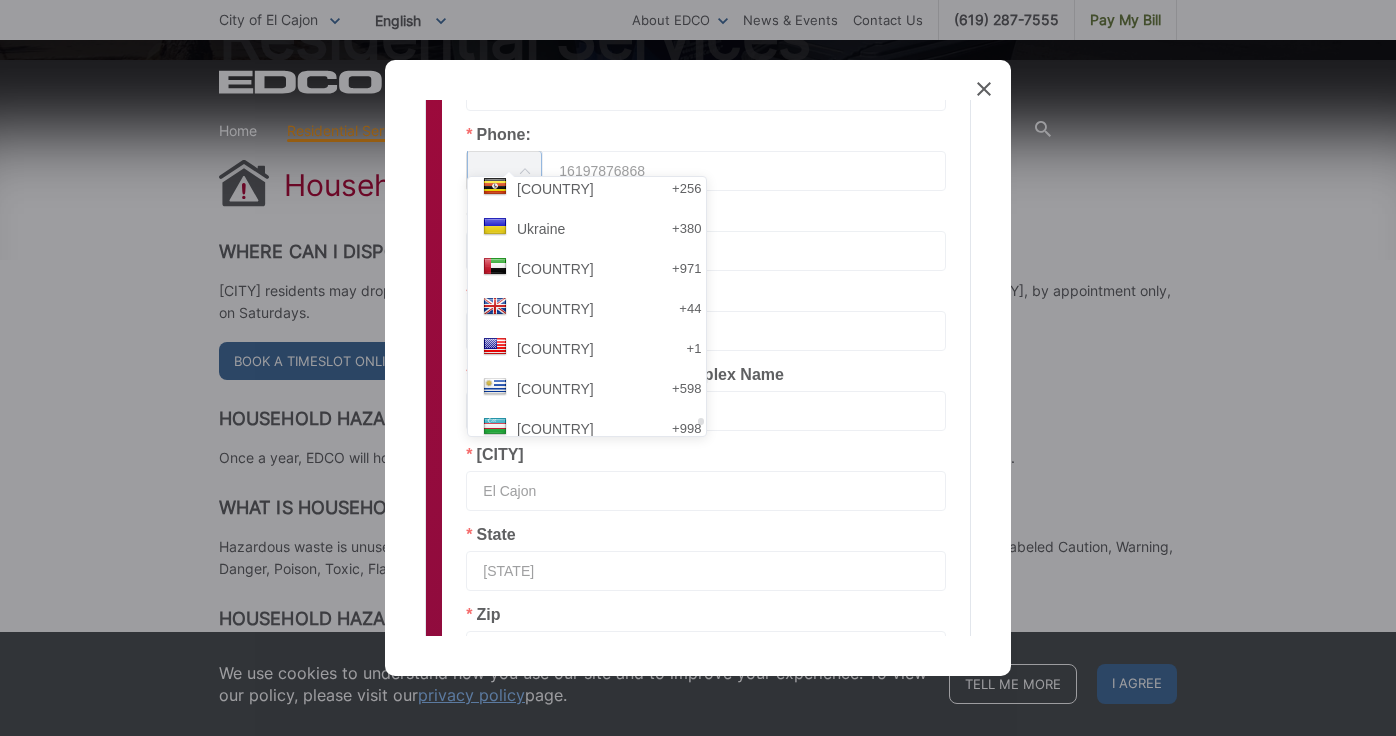 scroll, scrollTop: 8338, scrollLeft: 0, axis: vertical 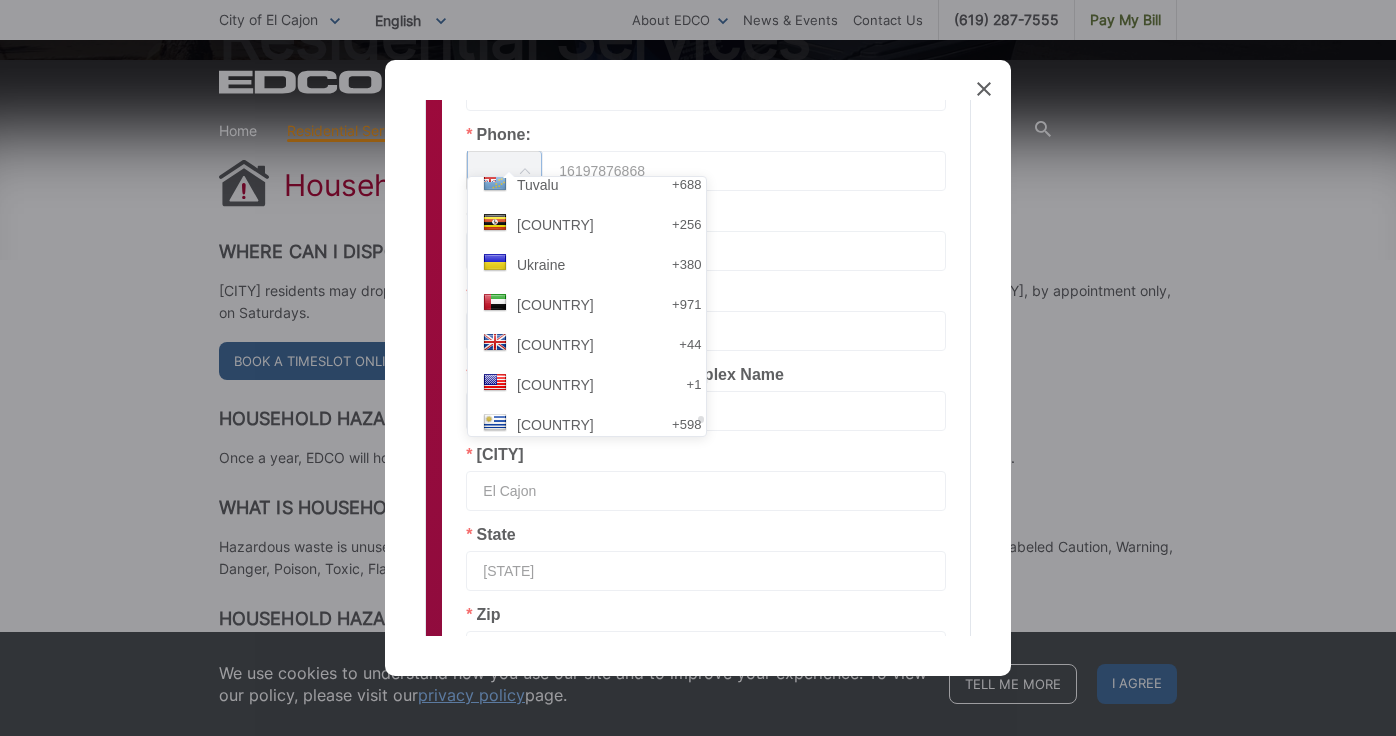drag, startPoint x: 755, startPoint y: 181, endPoint x: 761, endPoint y: 418, distance: 237.07594 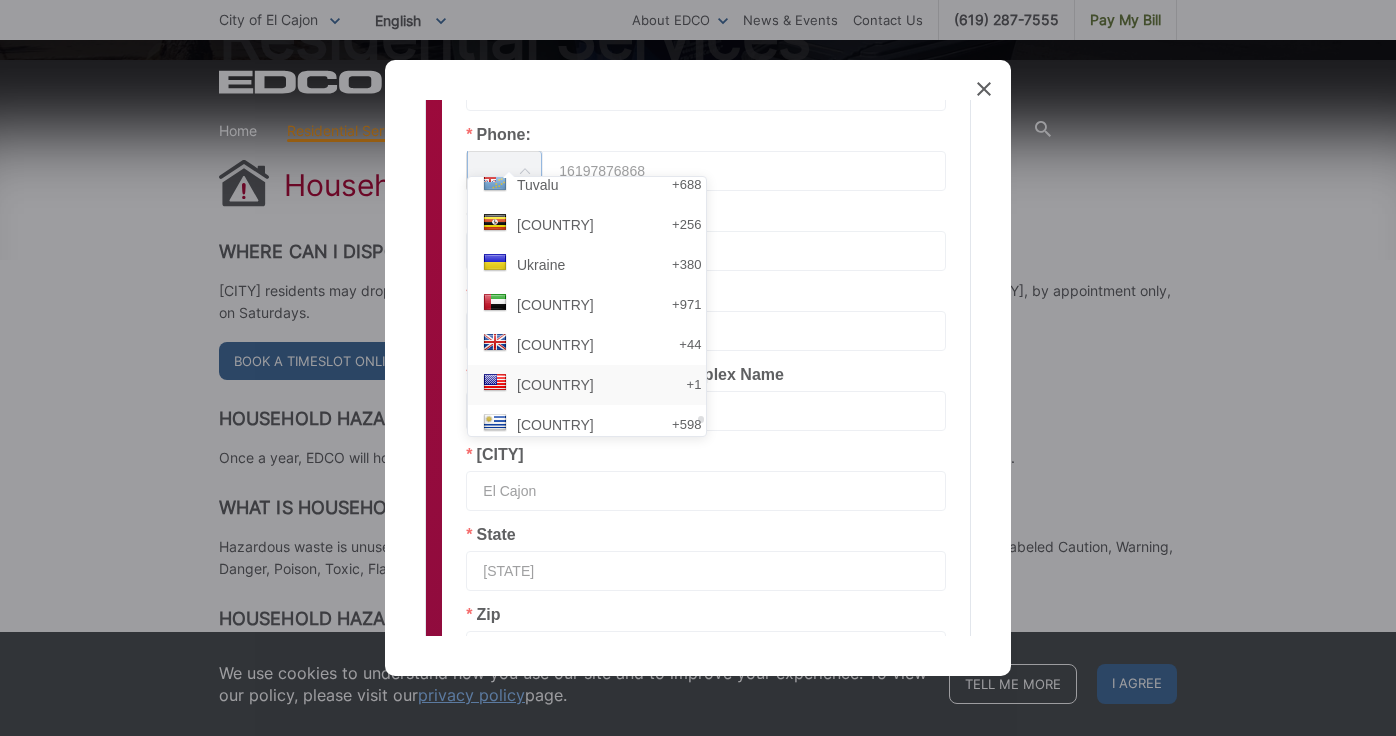 click on "United States   +1" at bounding box center (594, 385) 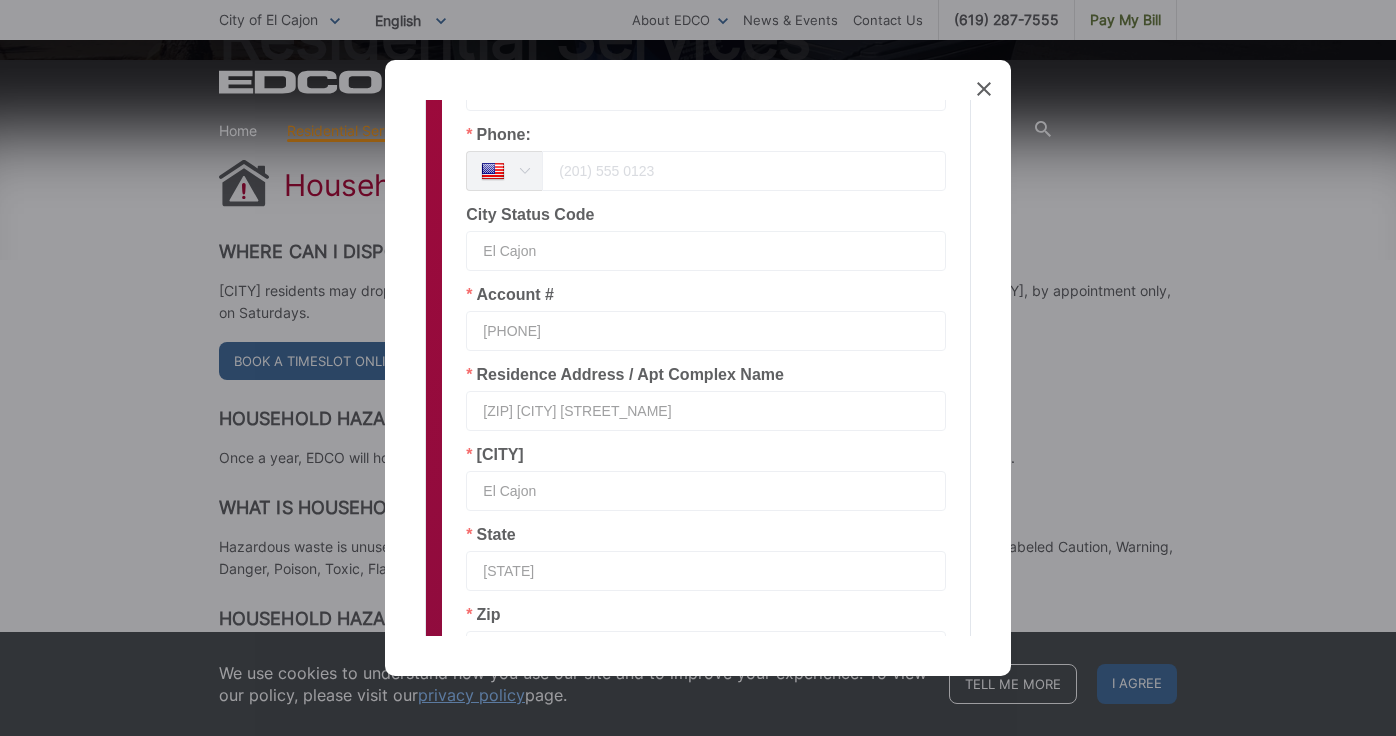 click at bounding box center [744, 171] 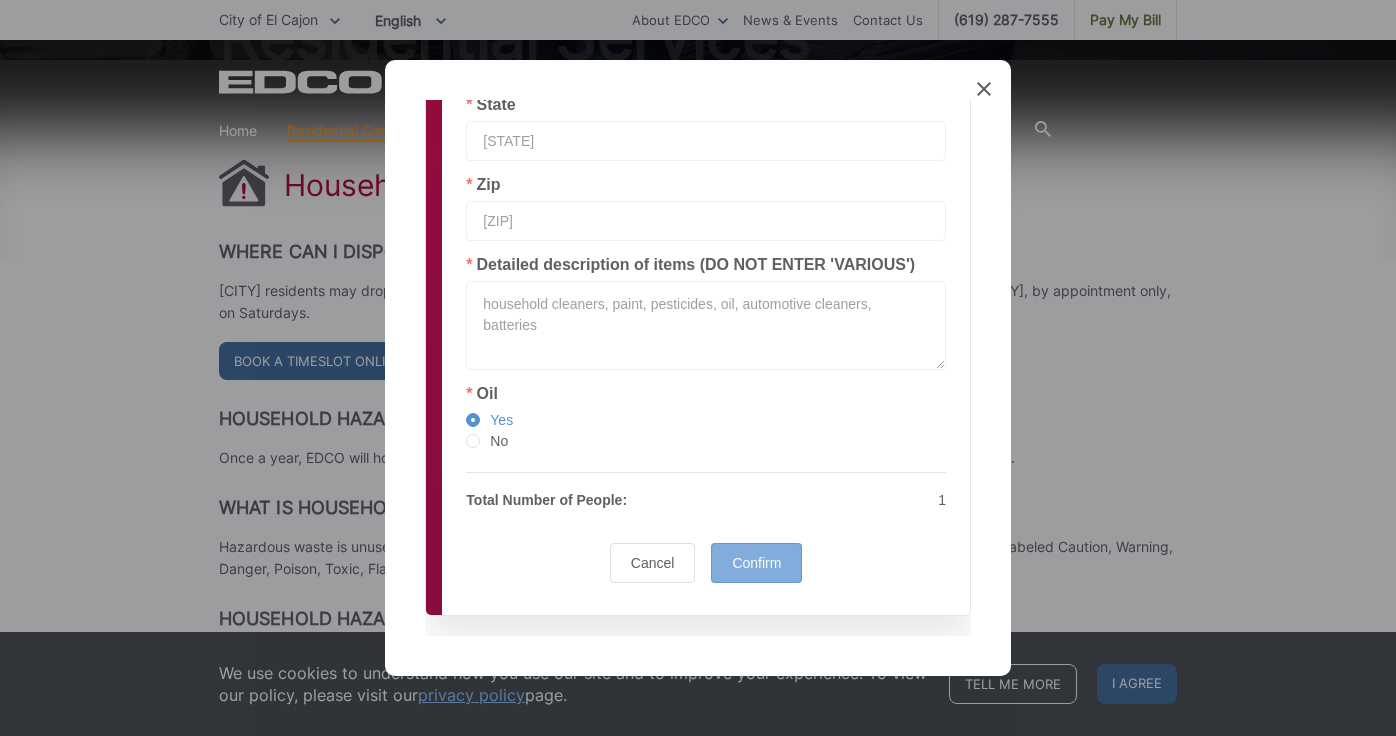 type on "971-801-0892" 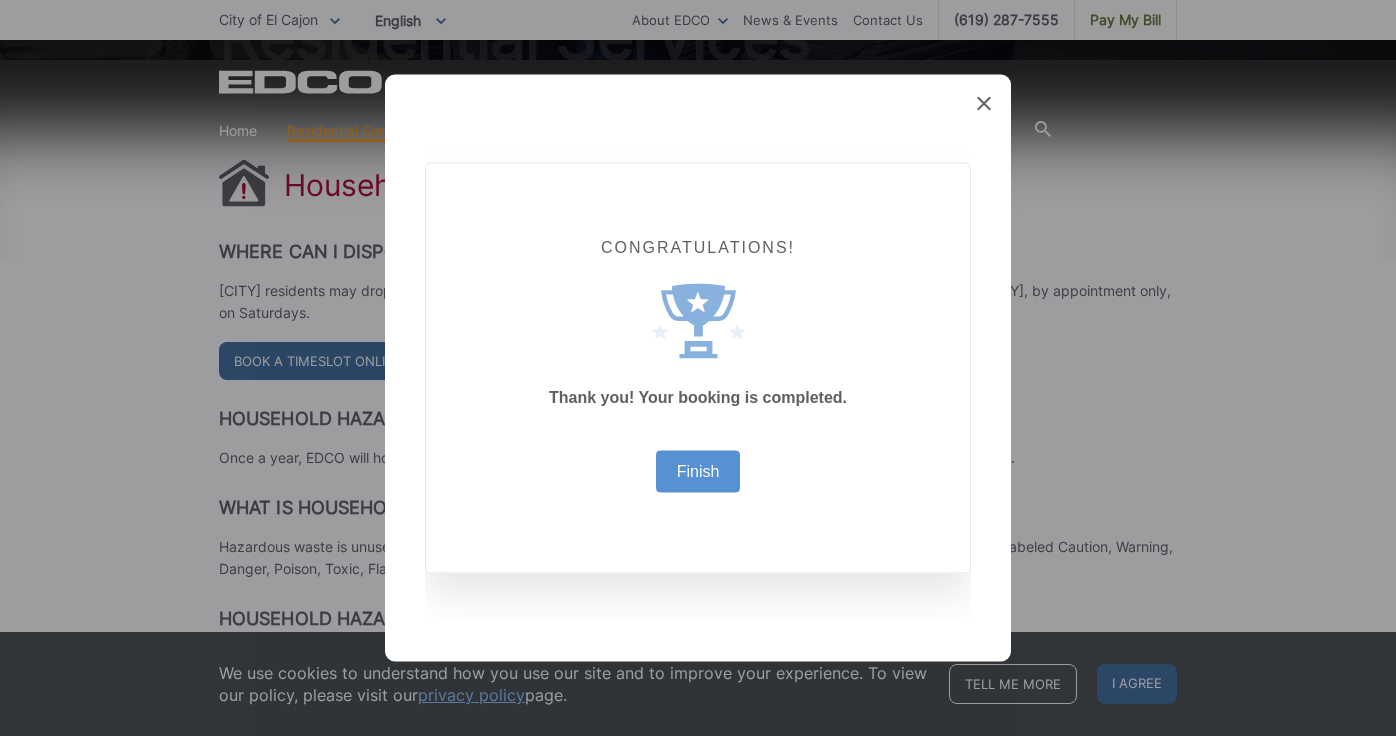 scroll, scrollTop: 0, scrollLeft: 0, axis: both 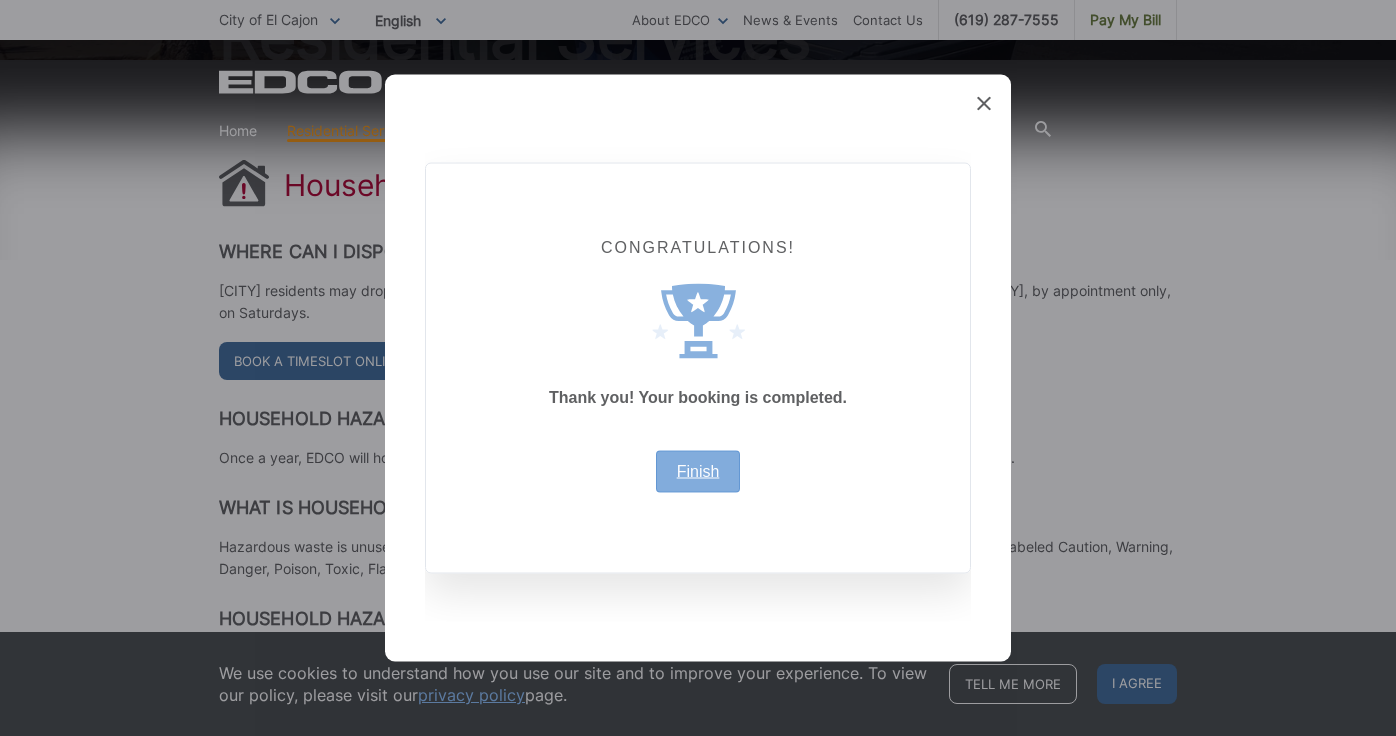 click on "Finish" at bounding box center [698, 472] 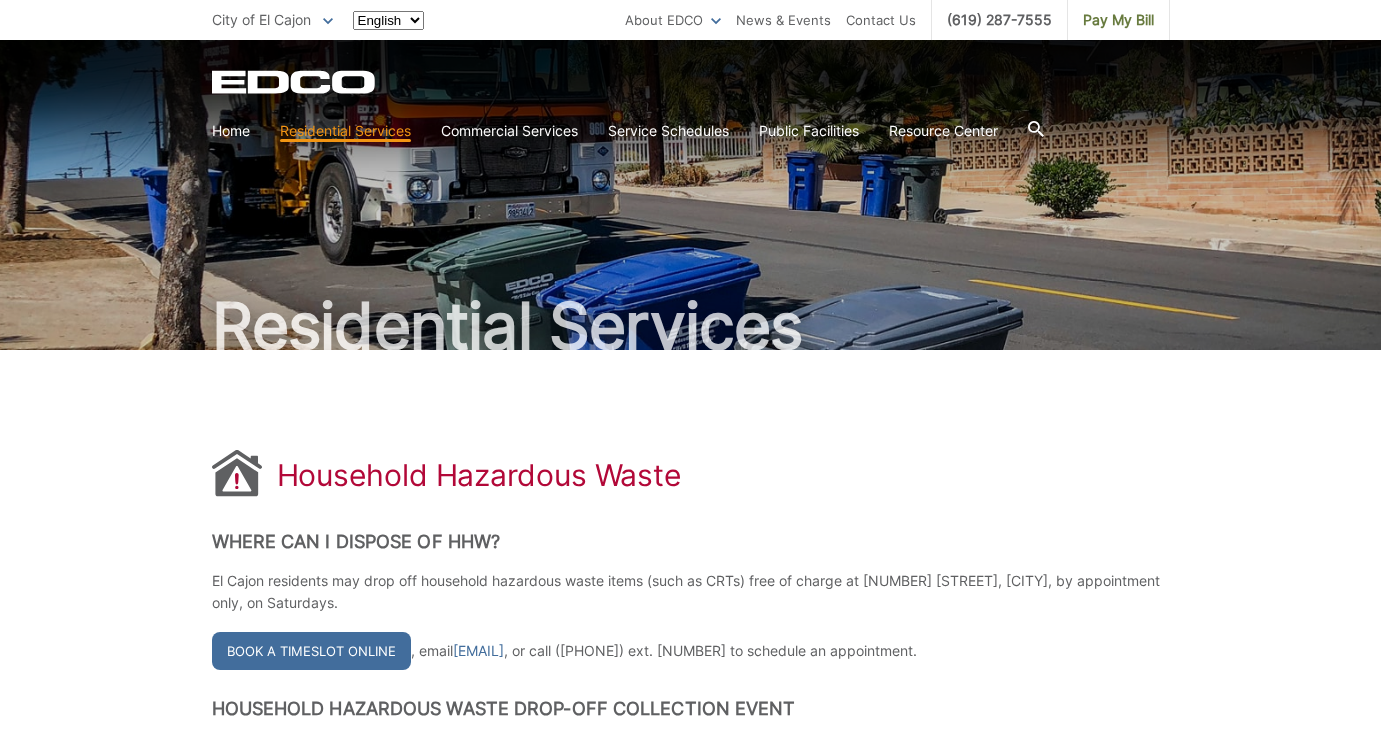 scroll, scrollTop: 290, scrollLeft: 0, axis: vertical 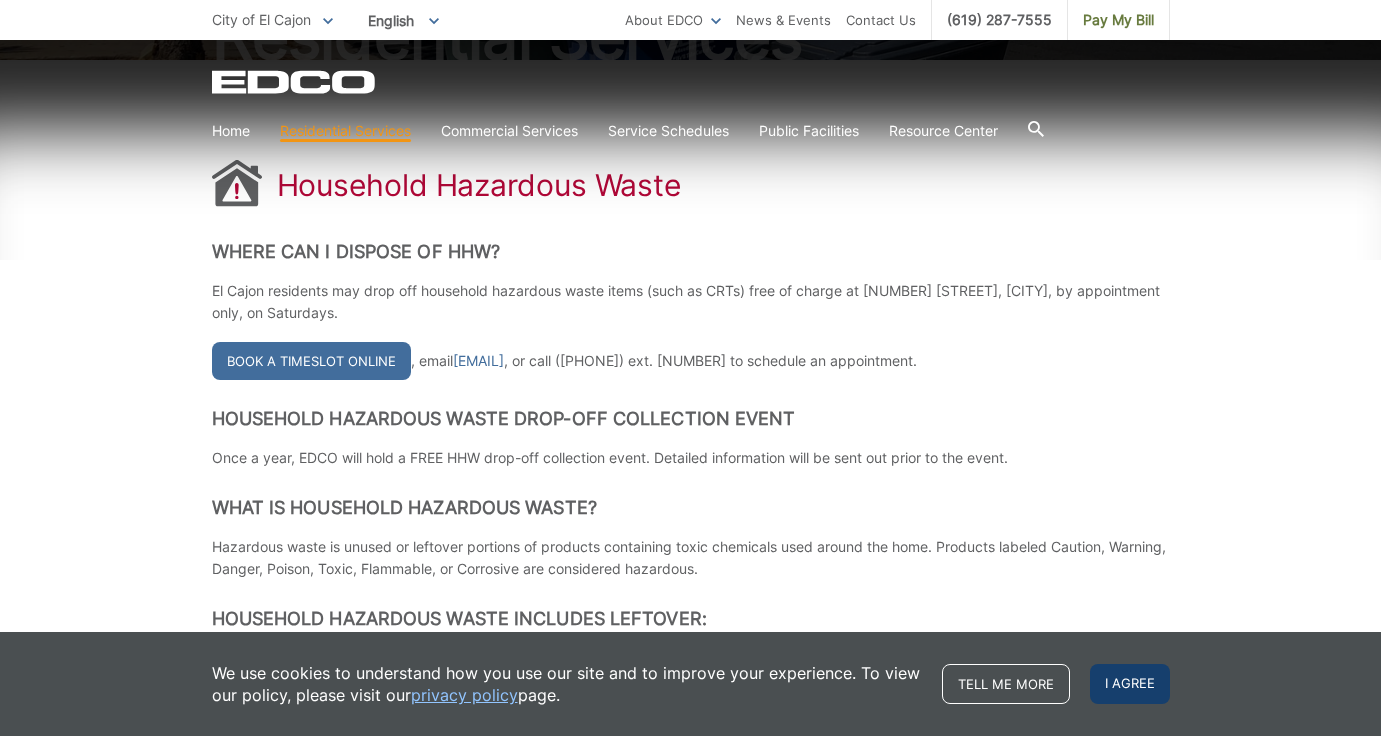 click on "I agree" at bounding box center (1130, 684) 